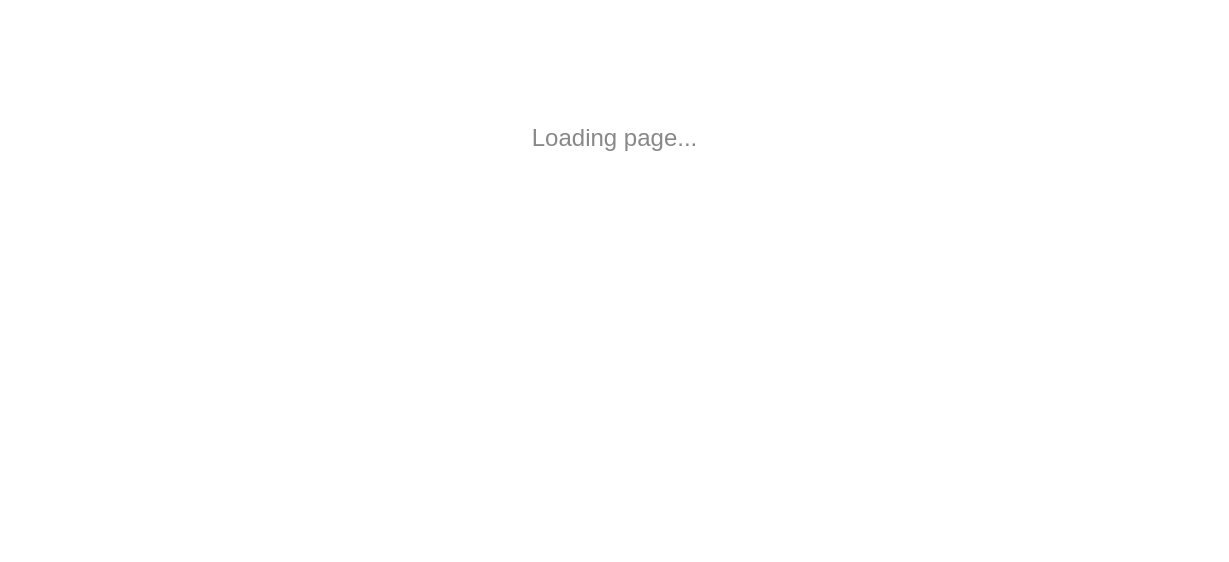 scroll, scrollTop: 0, scrollLeft: 0, axis: both 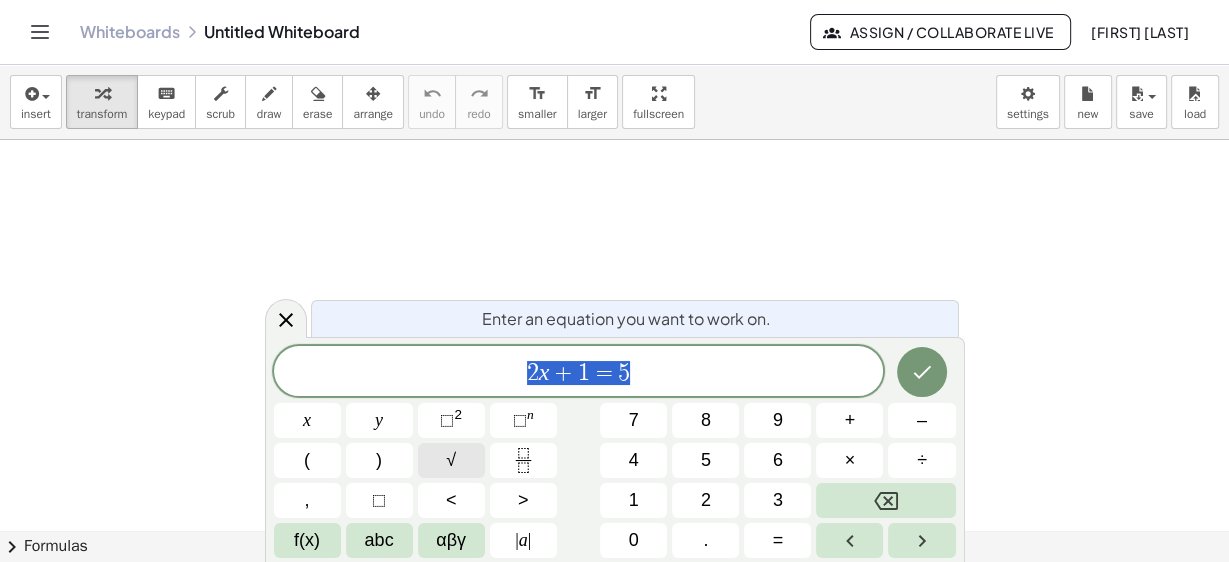 click on "√" at bounding box center [451, 460] 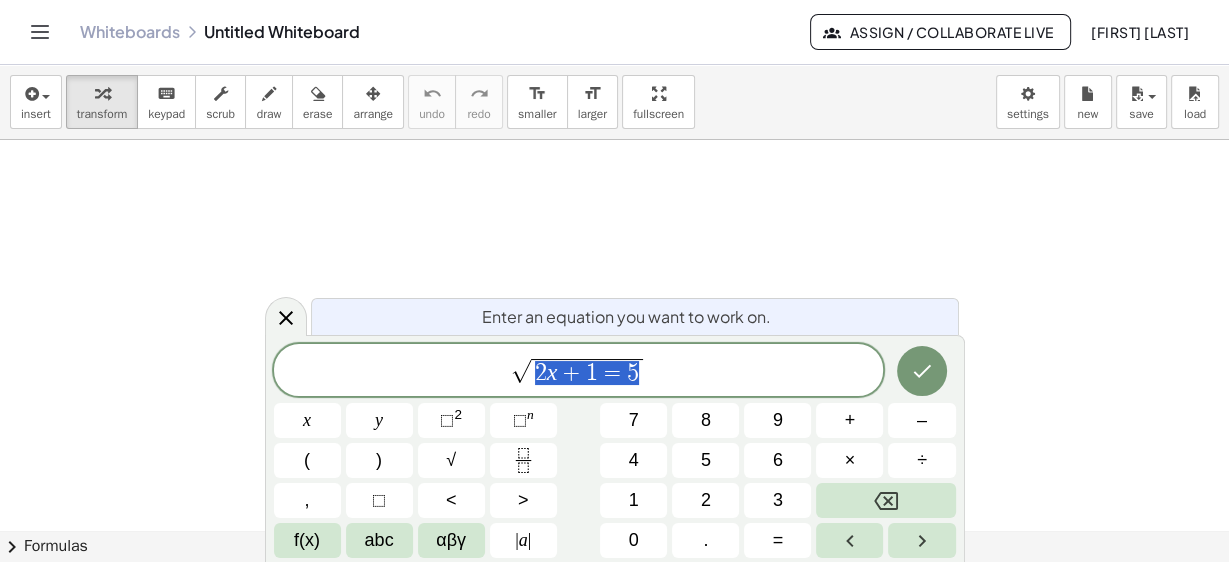 drag, startPoint x: 538, startPoint y: 374, endPoint x: 636, endPoint y: 371, distance: 98.045906 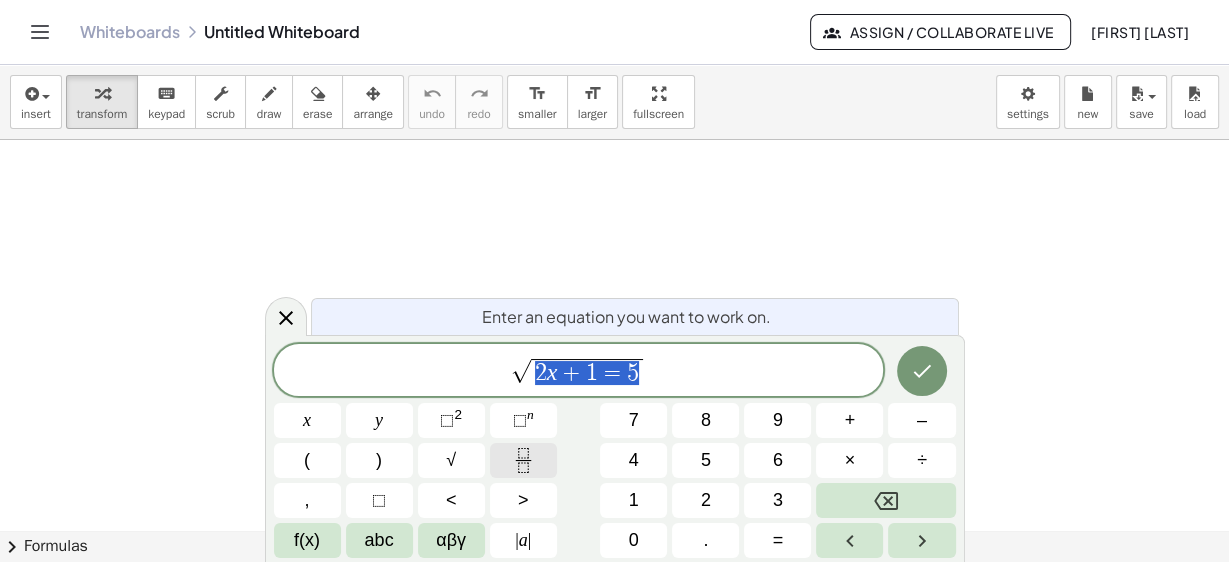 click 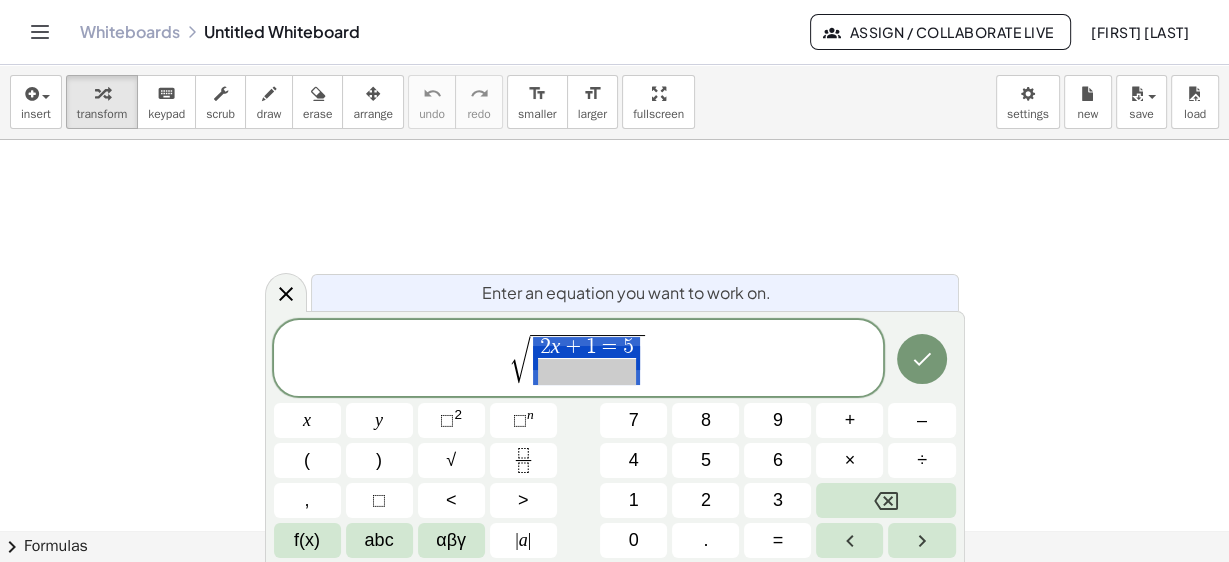 drag, startPoint x: 542, startPoint y: 348, endPoint x: 638, endPoint y: 343, distance: 96.13012 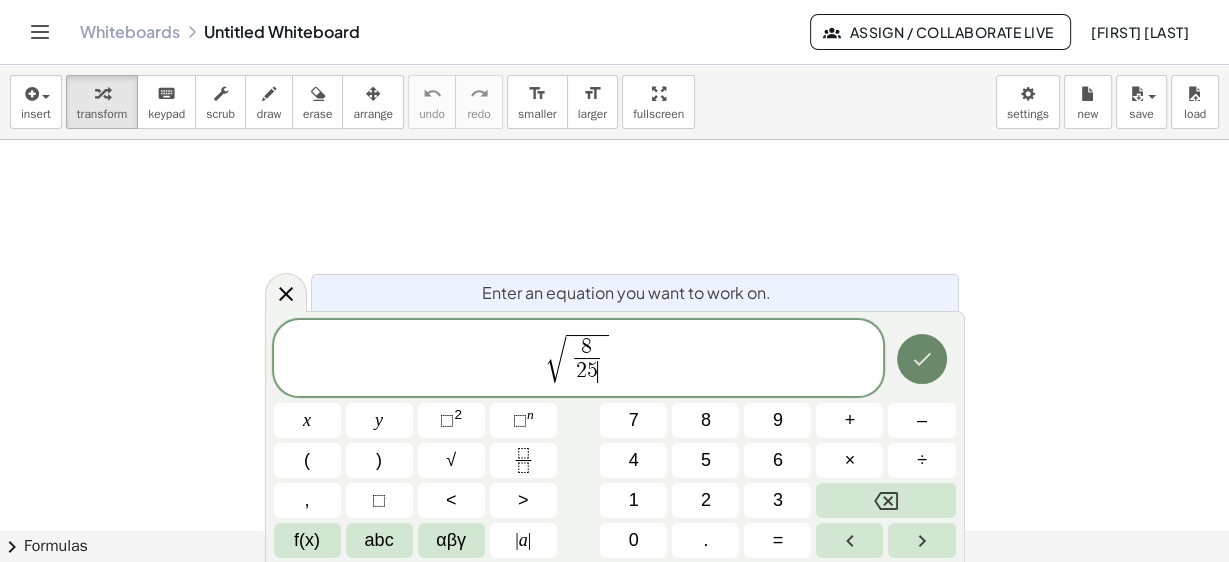 click 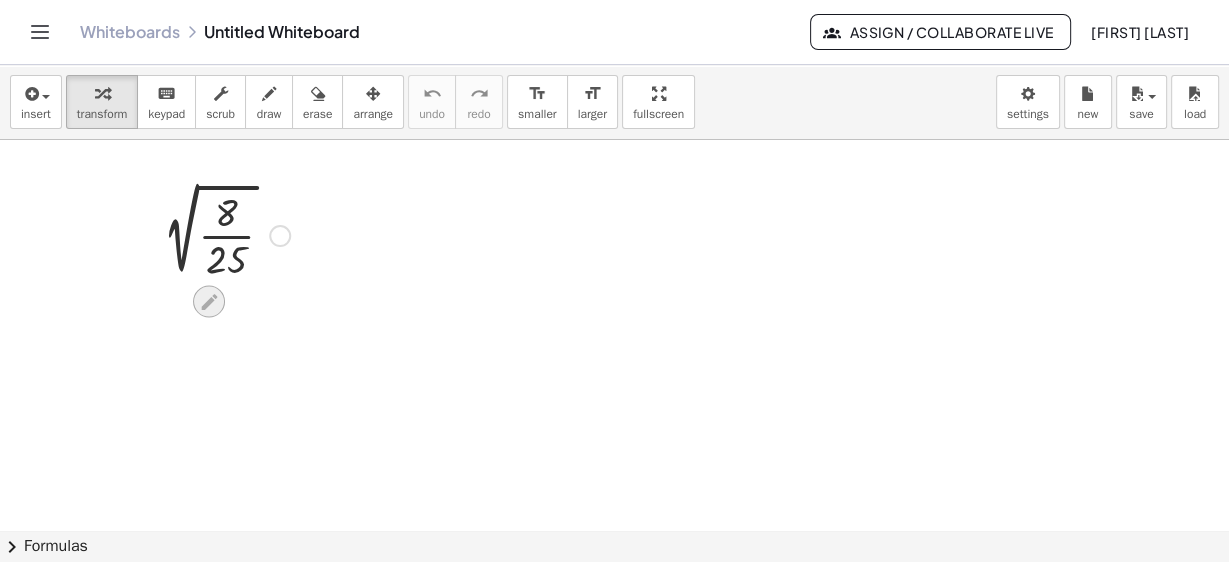click 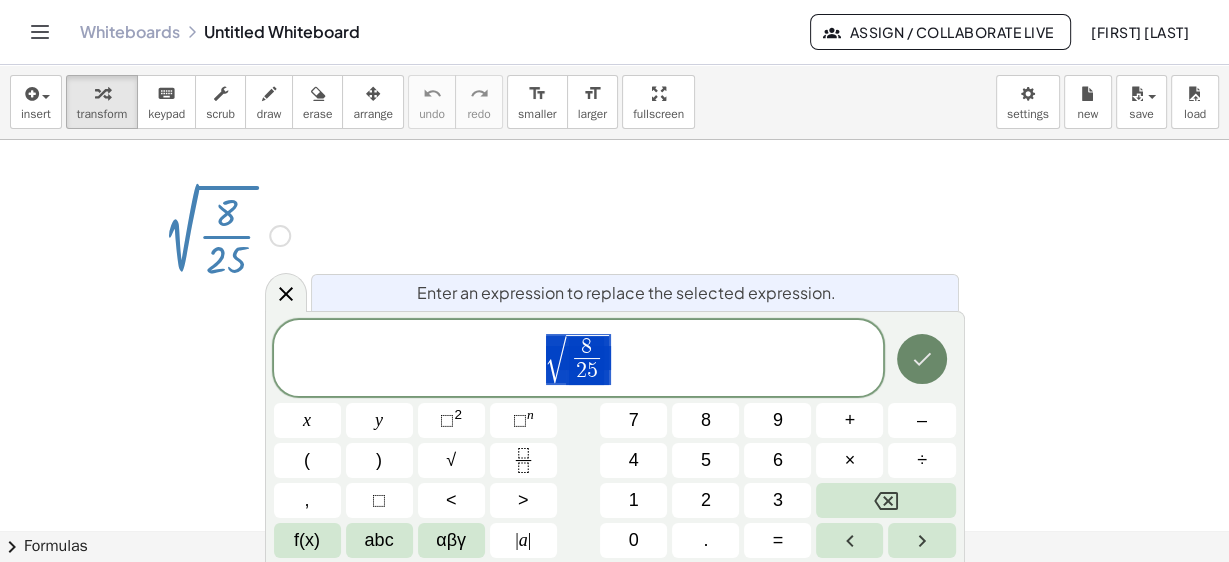 click 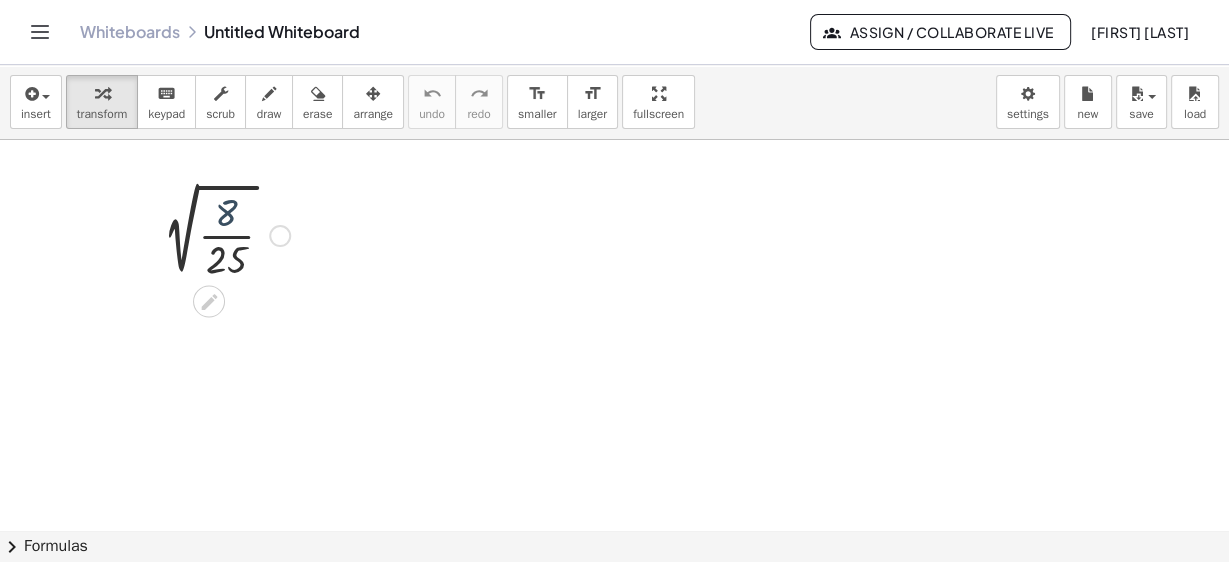 click at bounding box center (221, 234) 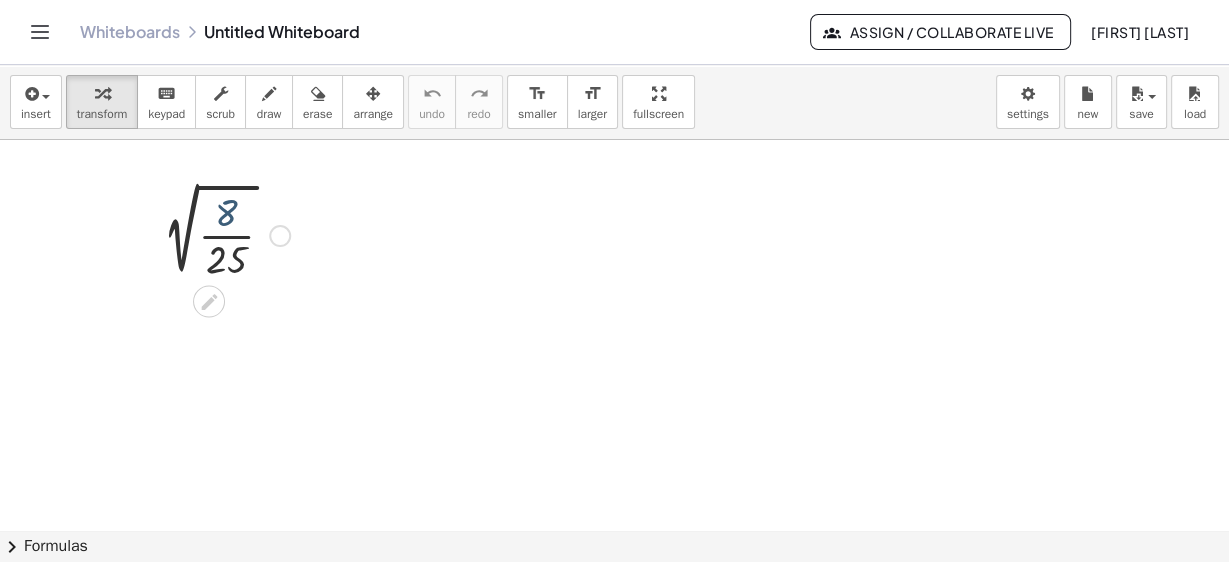 click at bounding box center [221, 234] 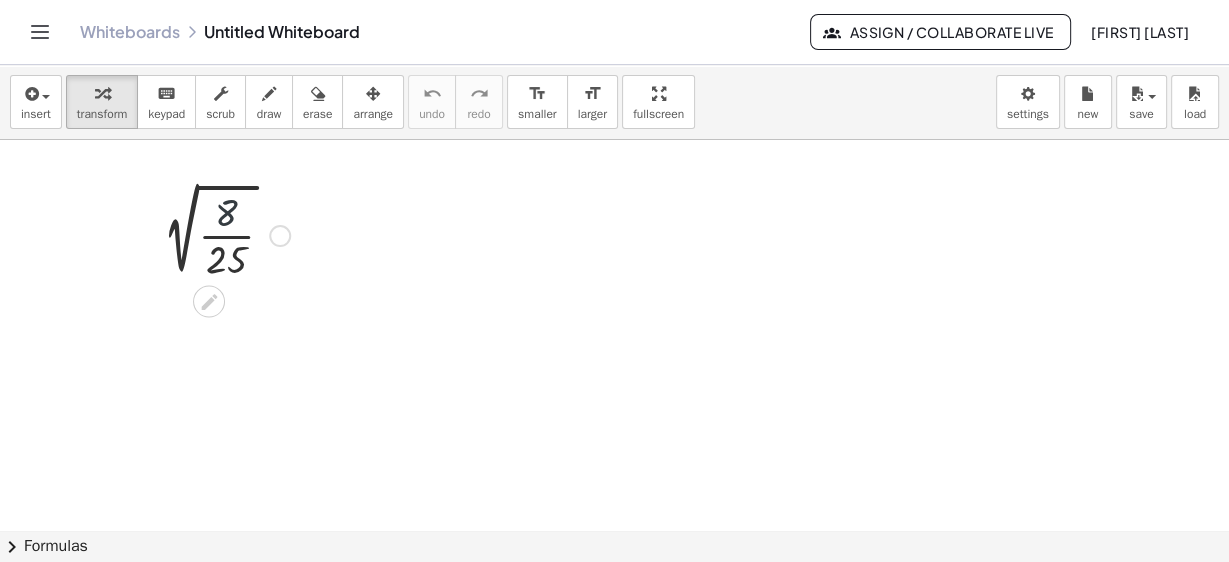 click at bounding box center [221, 234] 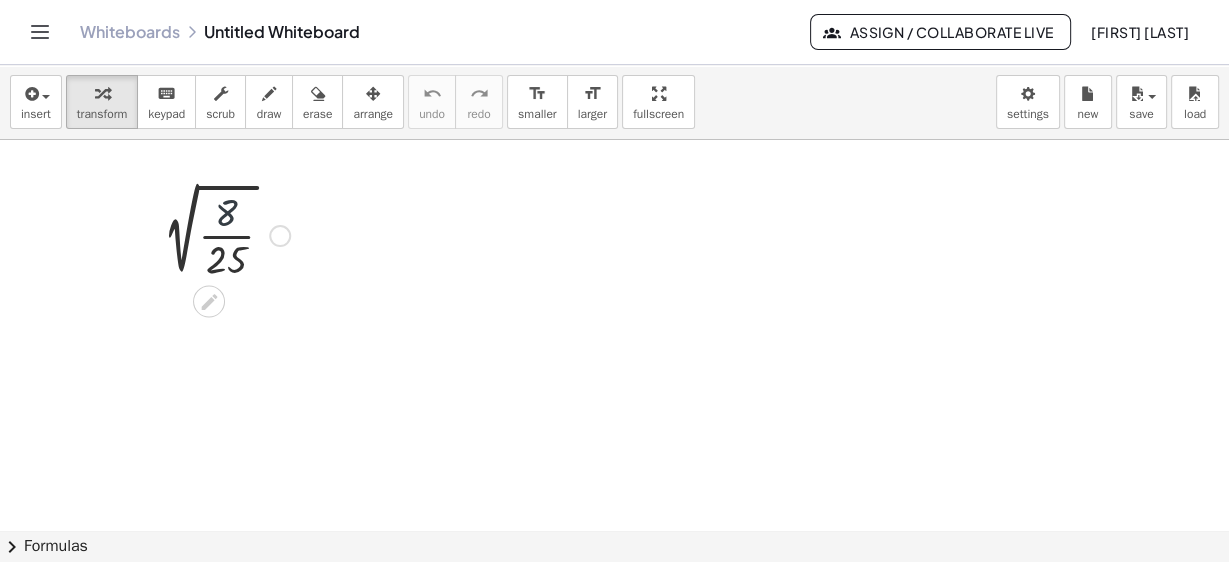 click at bounding box center (221, 234) 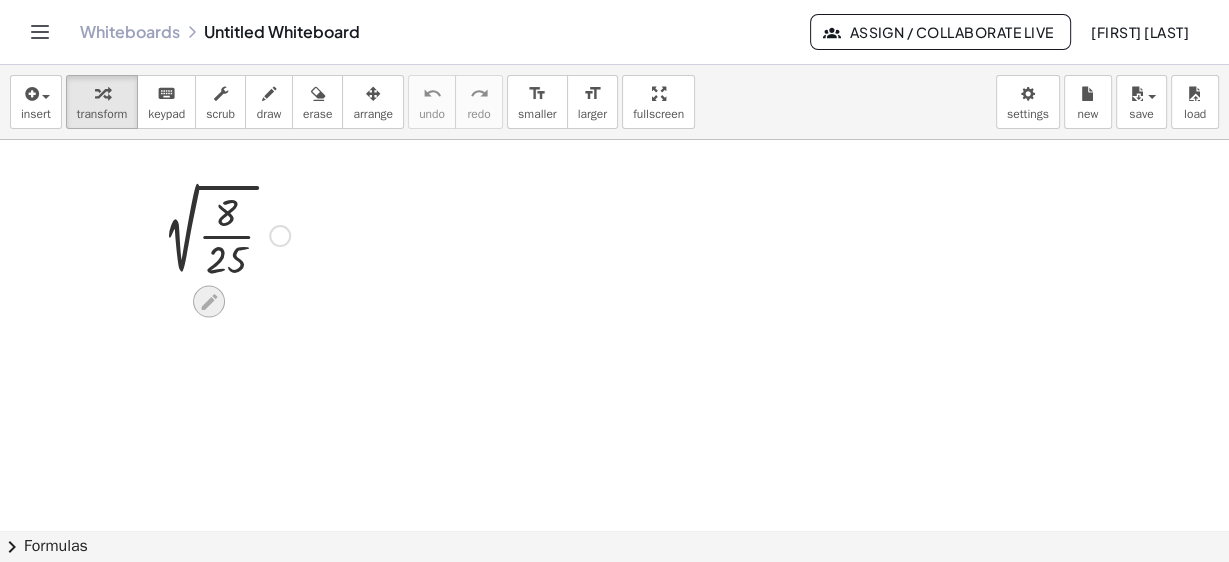 click 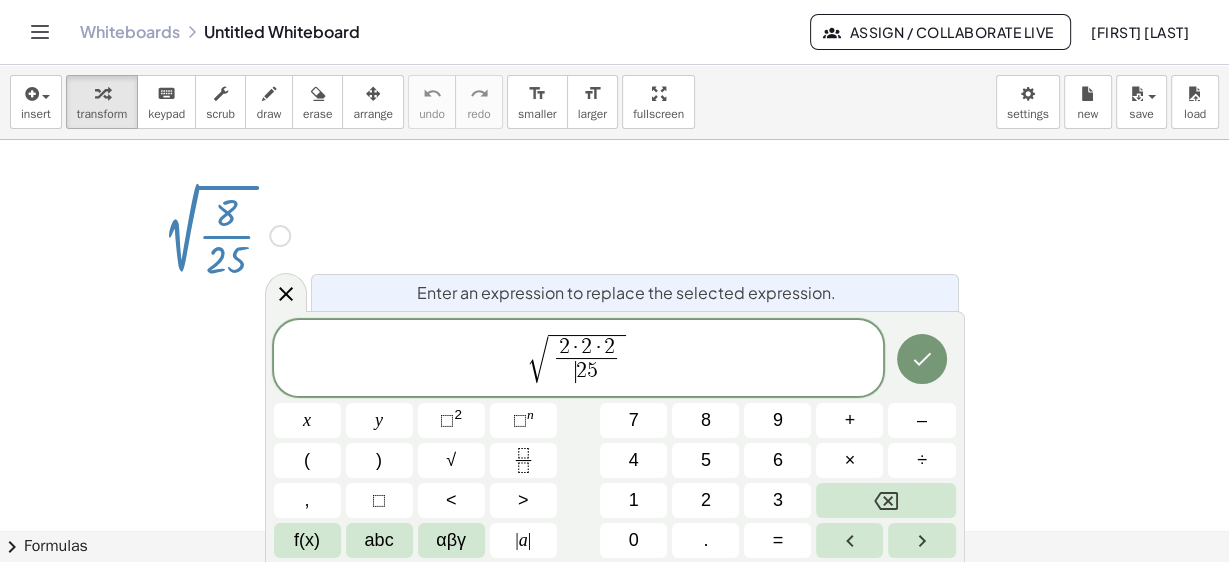 click on "2" at bounding box center [581, 371] 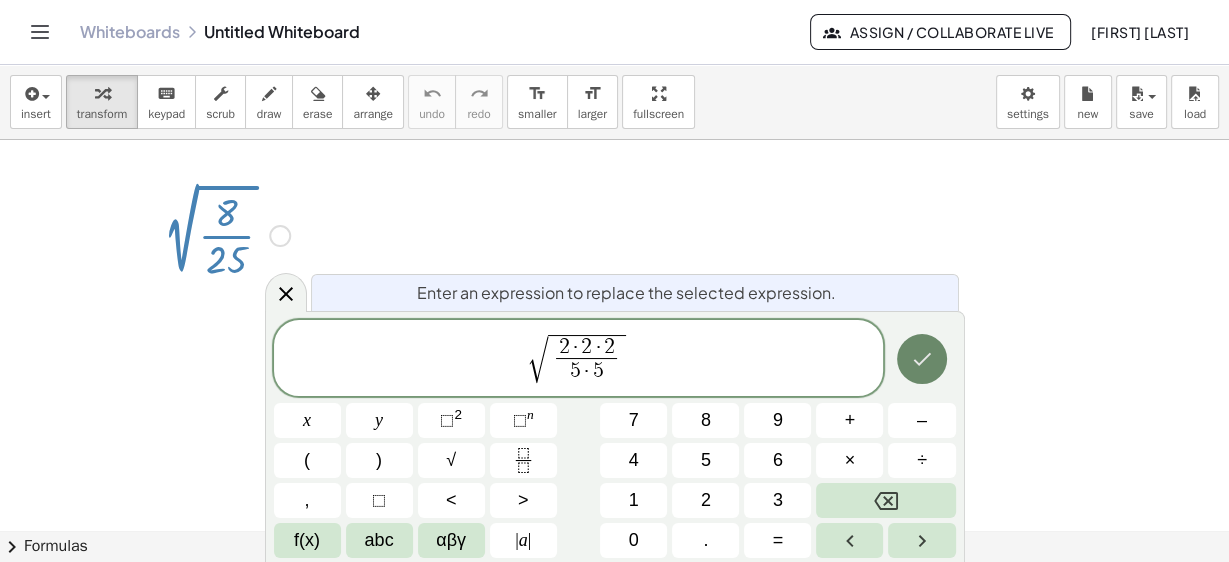 click 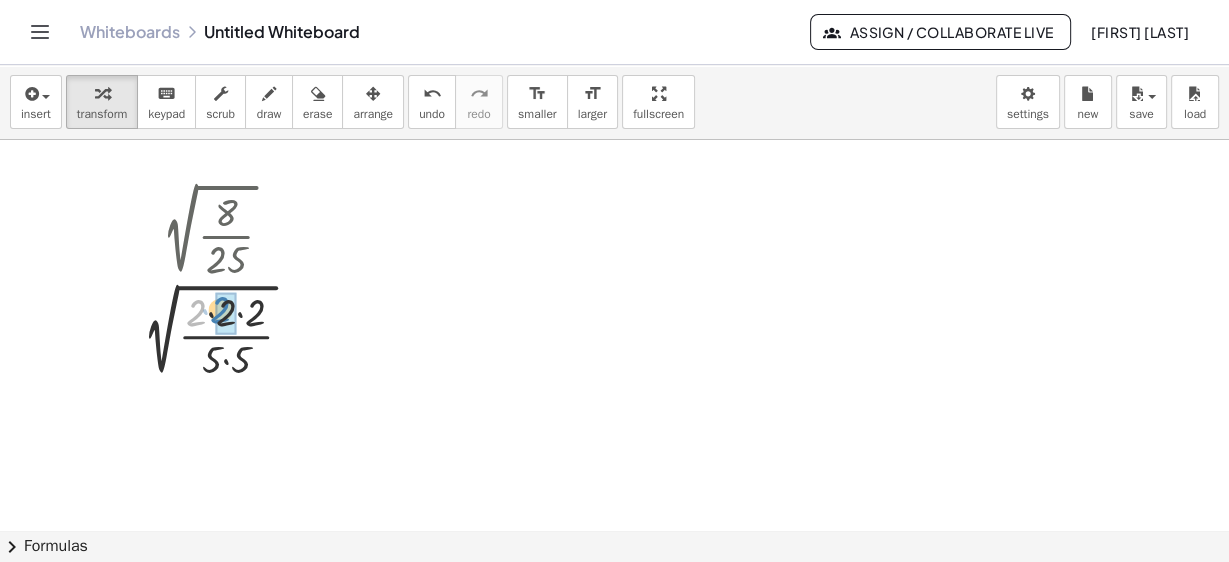 drag, startPoint x: 197, startPoint y: 310, endPoint x: 221, endPoint y: 306, distance: 24.33105 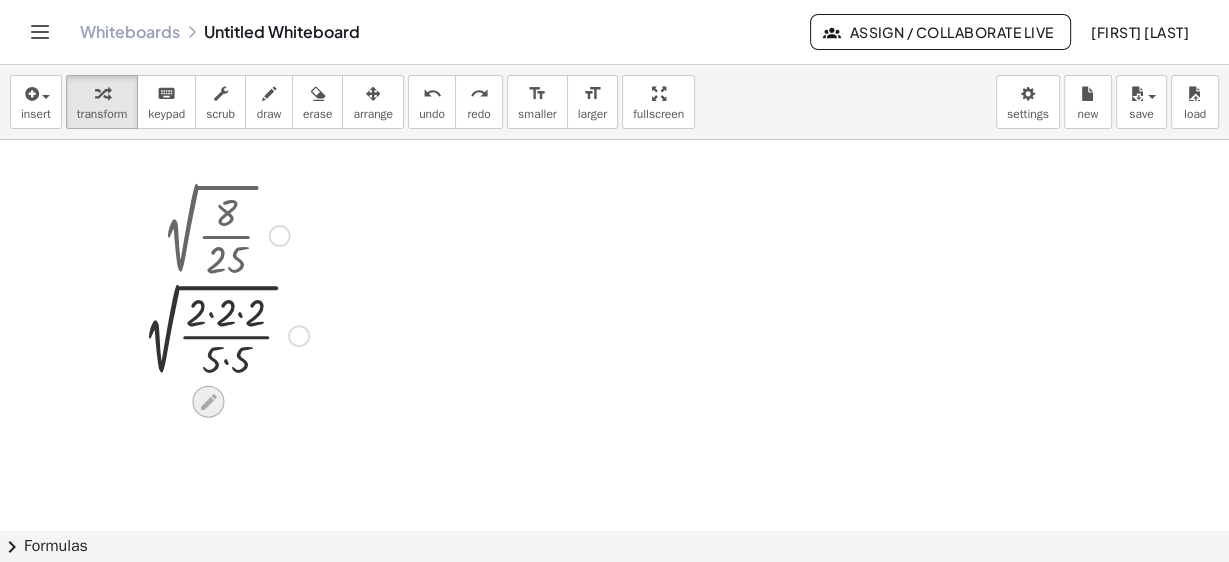 click 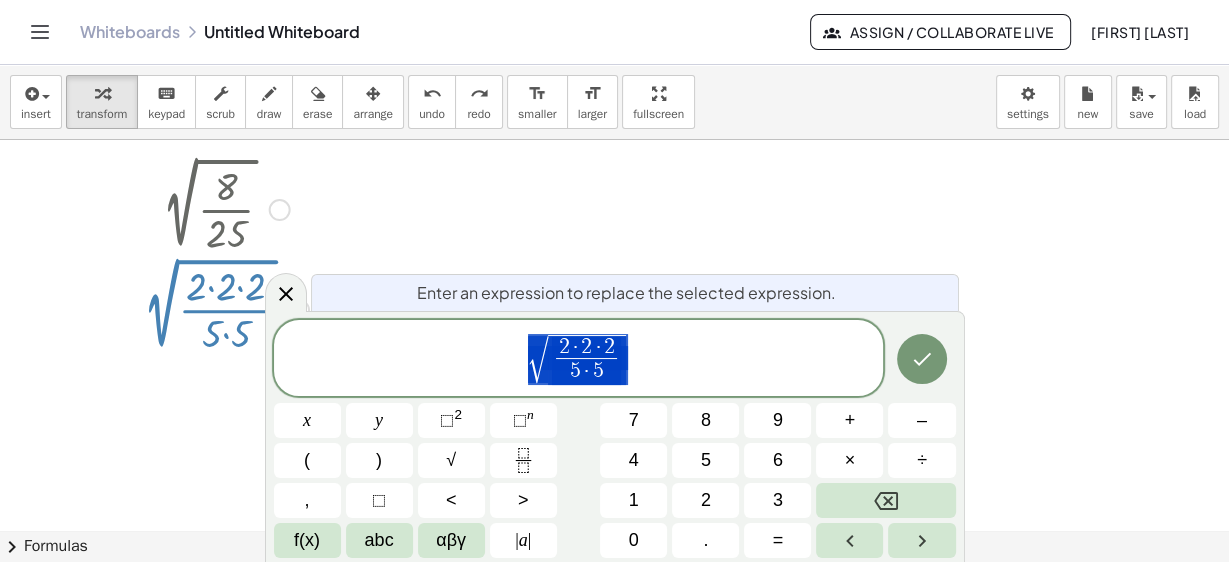 scroll, scrollTop: 28, scrollLeft: 0, axis: vertical 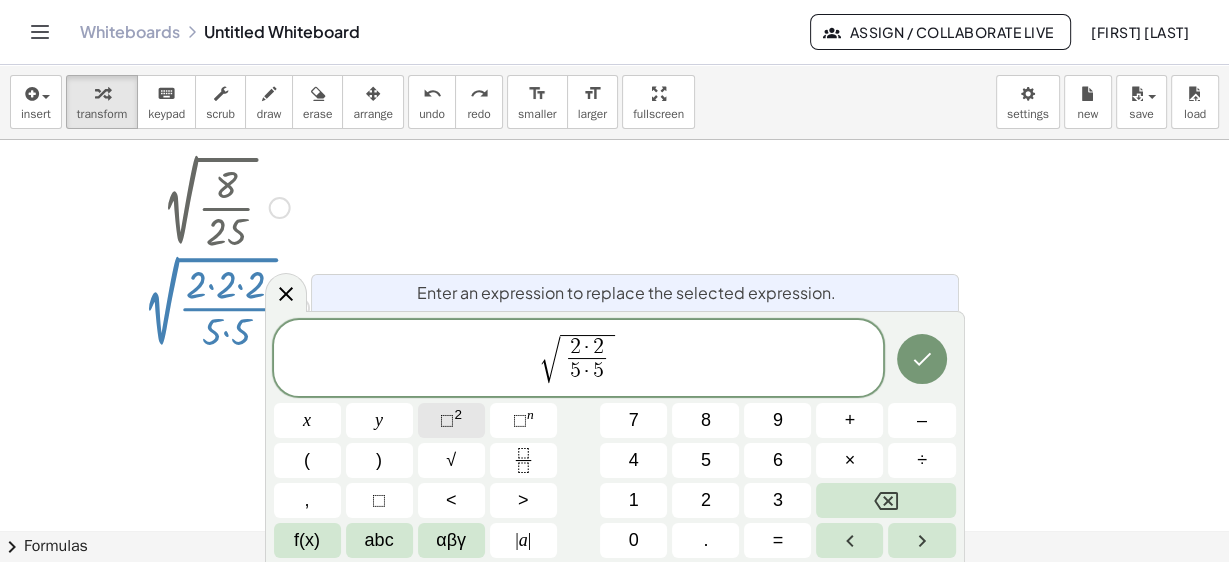 click on "⬚ 2" 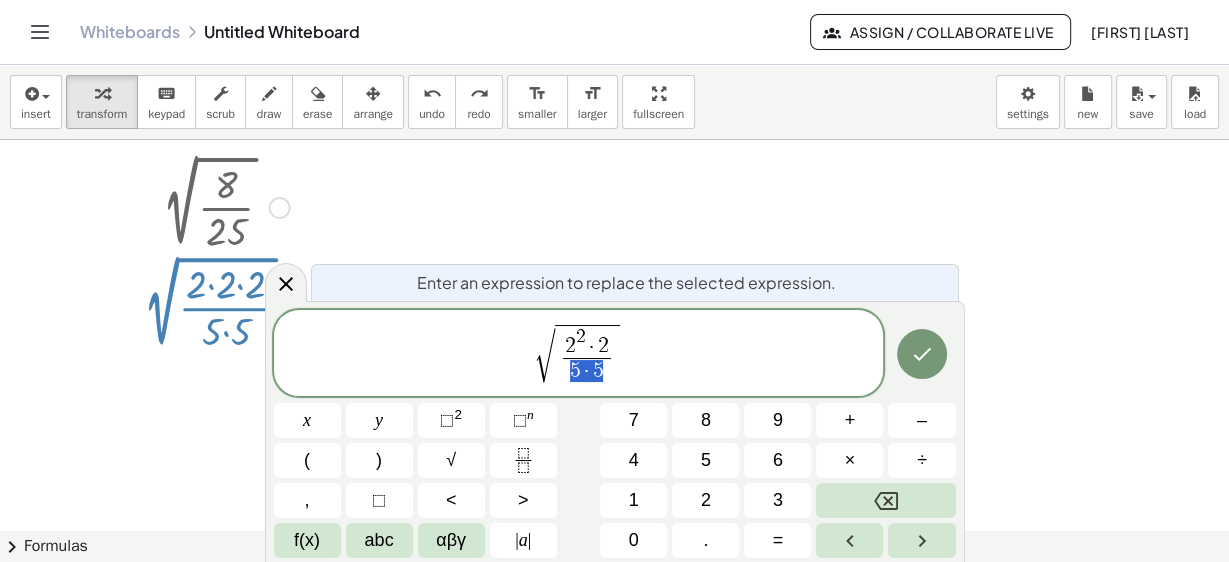 drag, startPoint x: 570, startPoint y: 374, endPoint x: 561, endPoint y: 396, distance: 23.769728 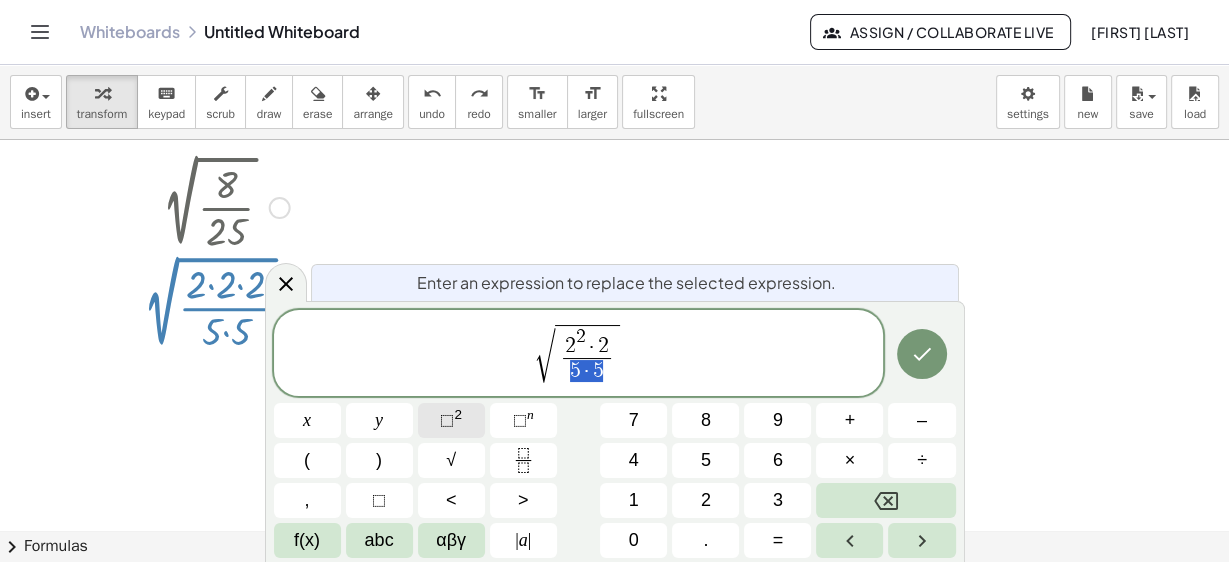 click on "2" at bounding box center [458, 414] 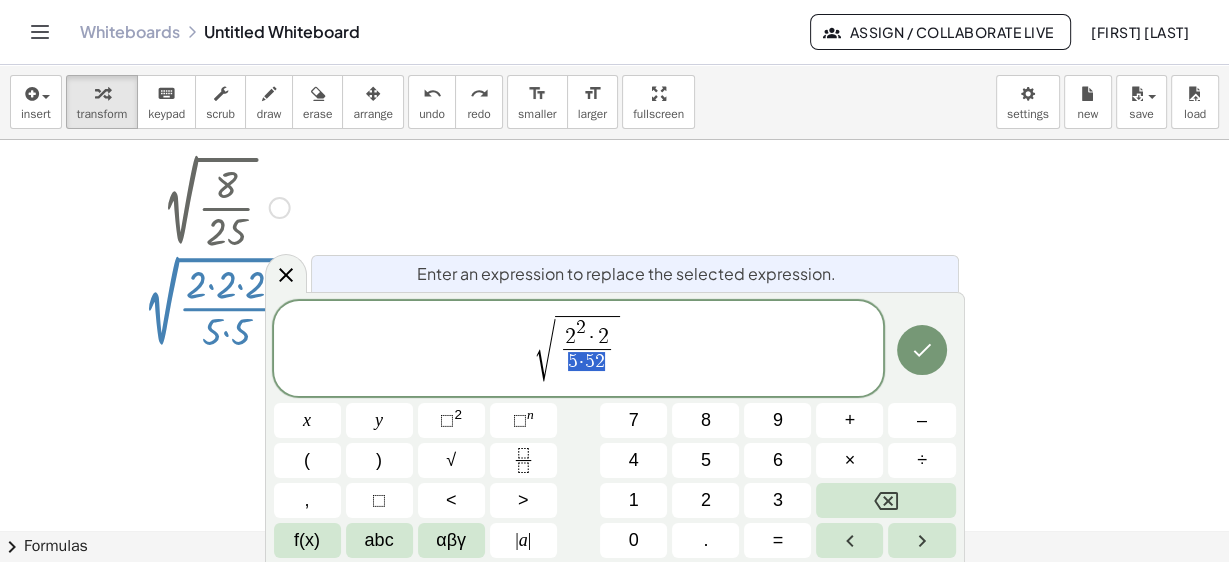 drag, startPoint x: 571, startPoint y: 360, endPoint x: 602, endPoint y: 360, distance: 31 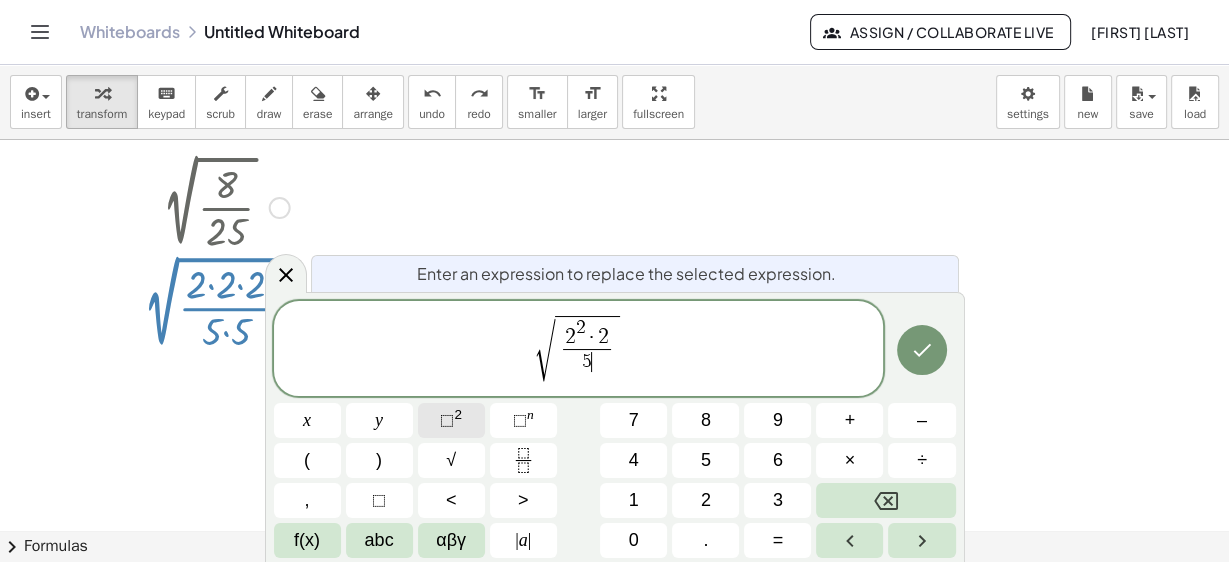 click on "2" at bounding box center [458, 414] 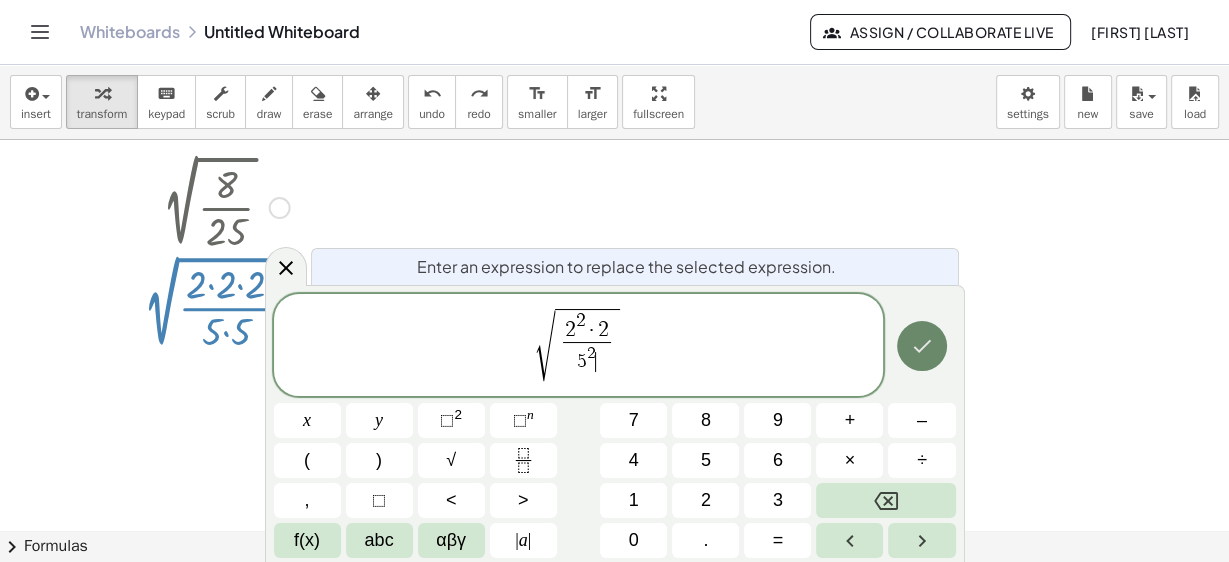 click 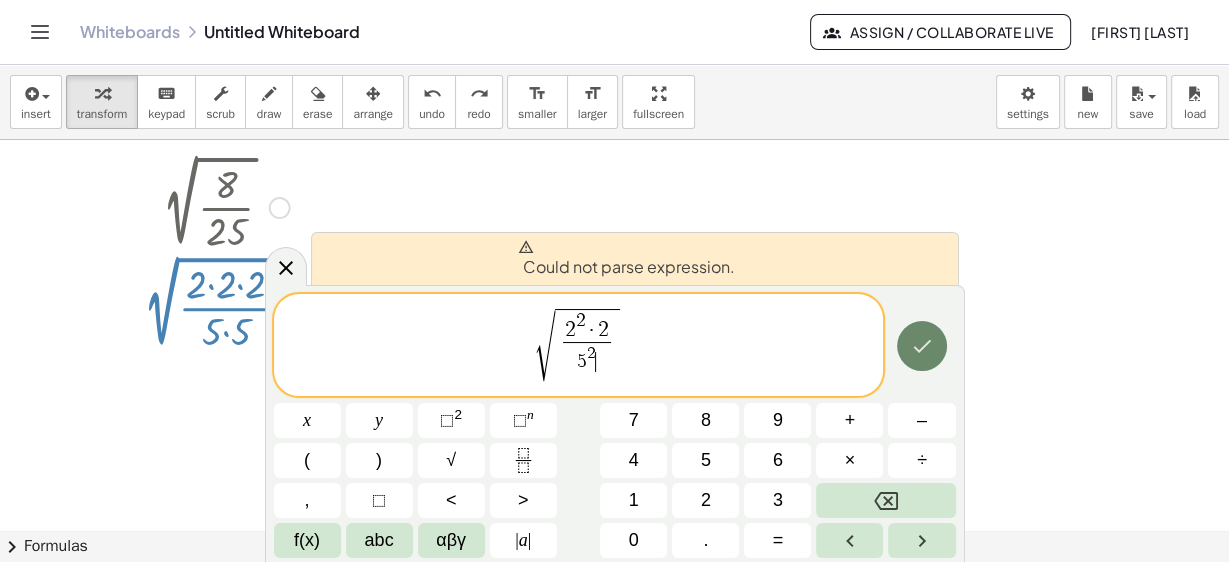click 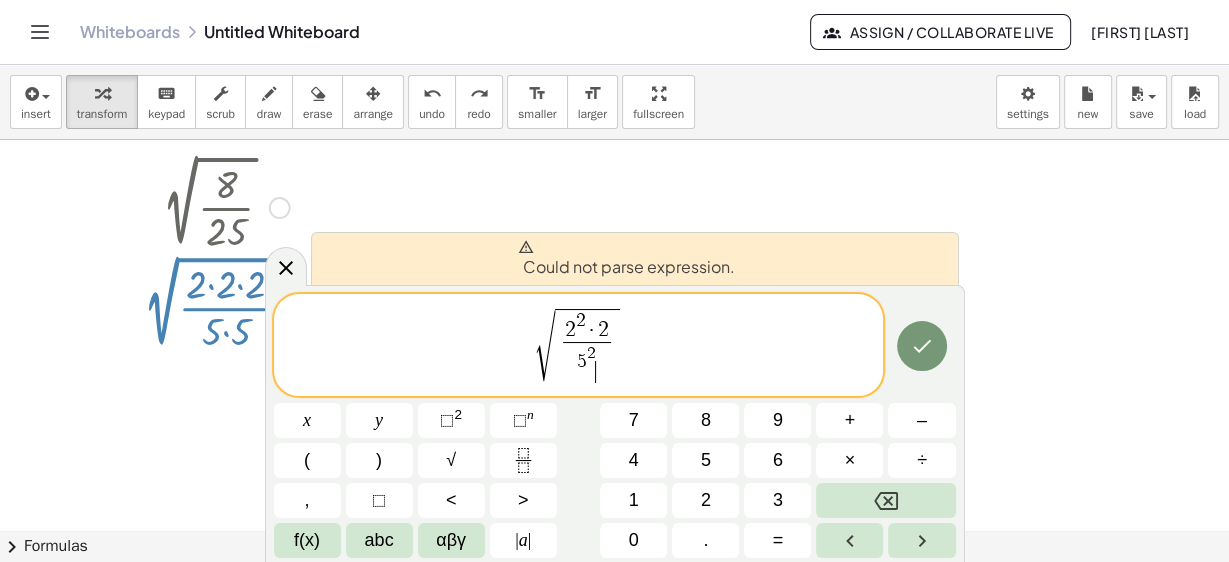click on "[NUMBER] [NUMBER] · [NUMBER] [NUMBER]" at bounding box center [586, 348] 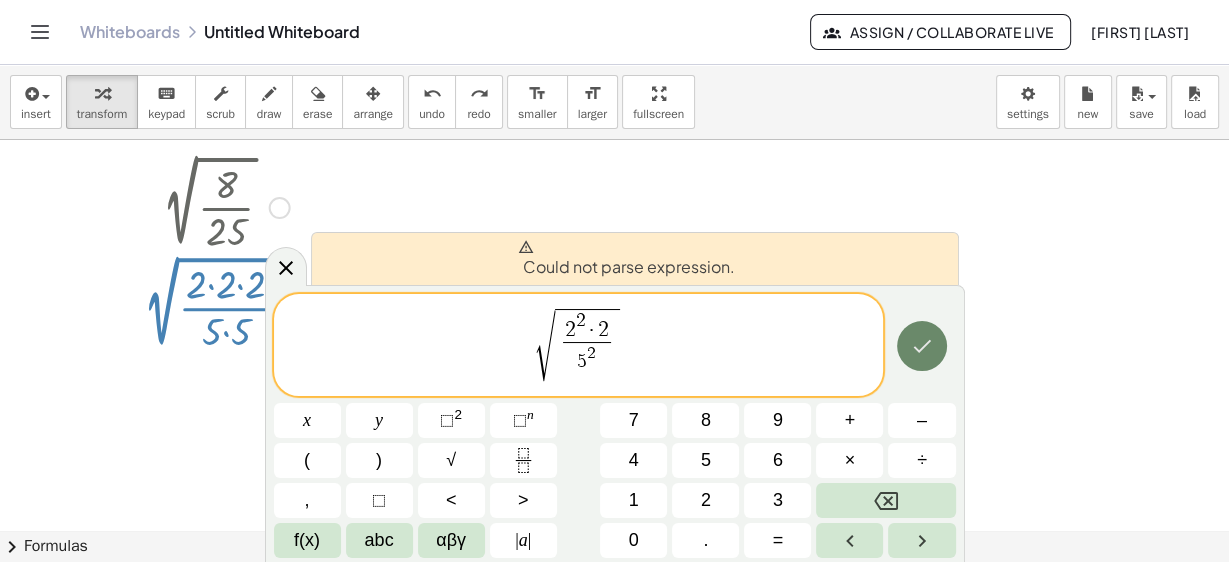 click 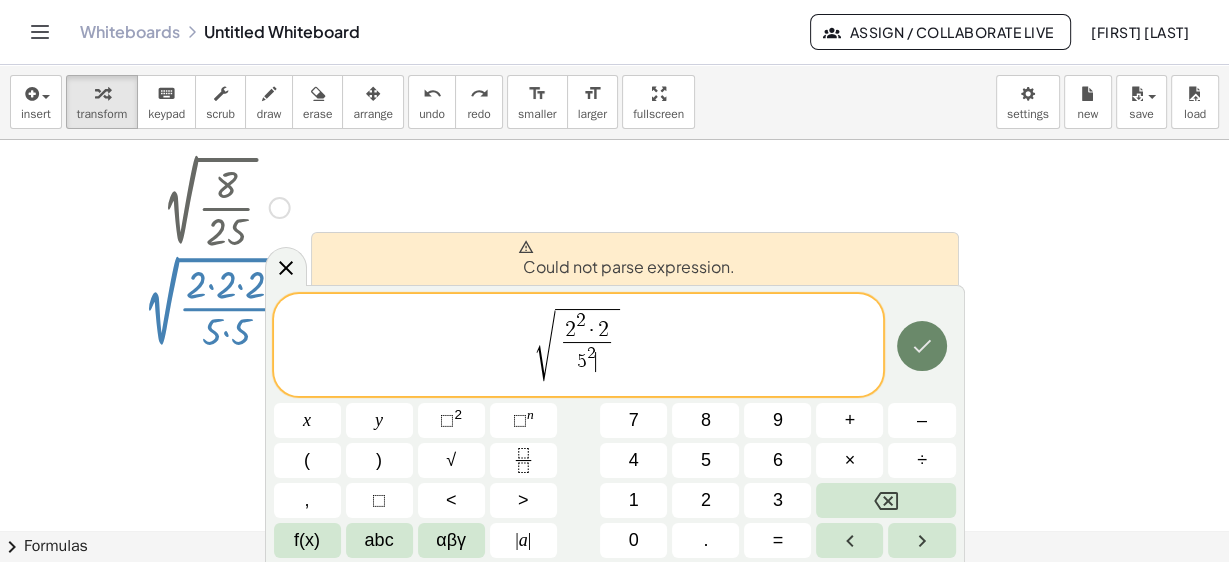 click 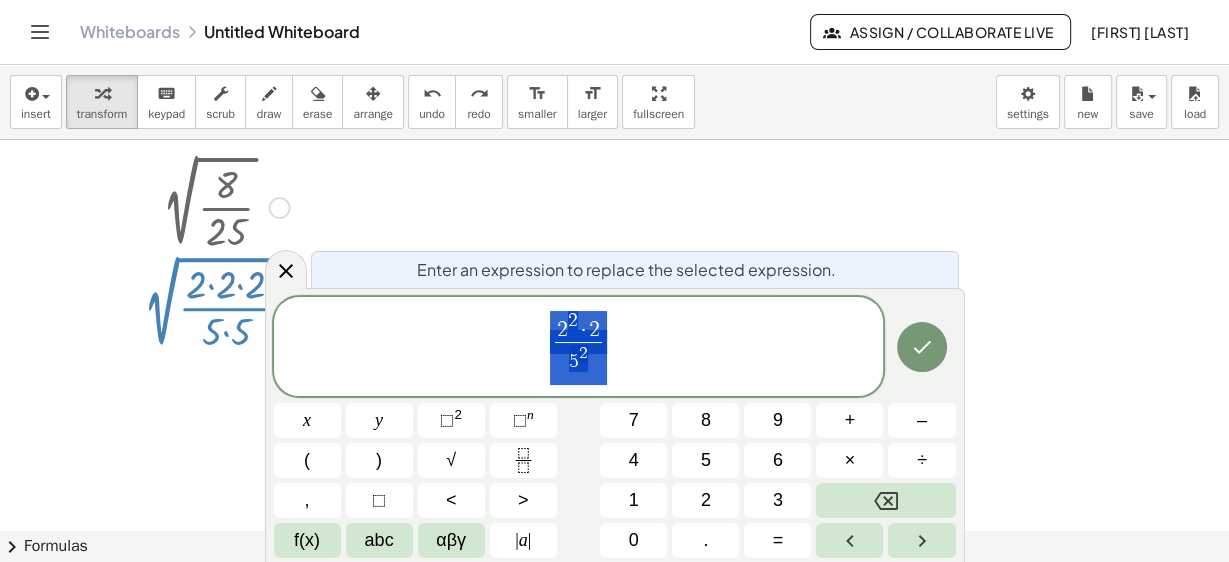 drag, startPoint x: 552, startPoint y: 342, endPoint x: 606, endPoint y: 342, distance: 54 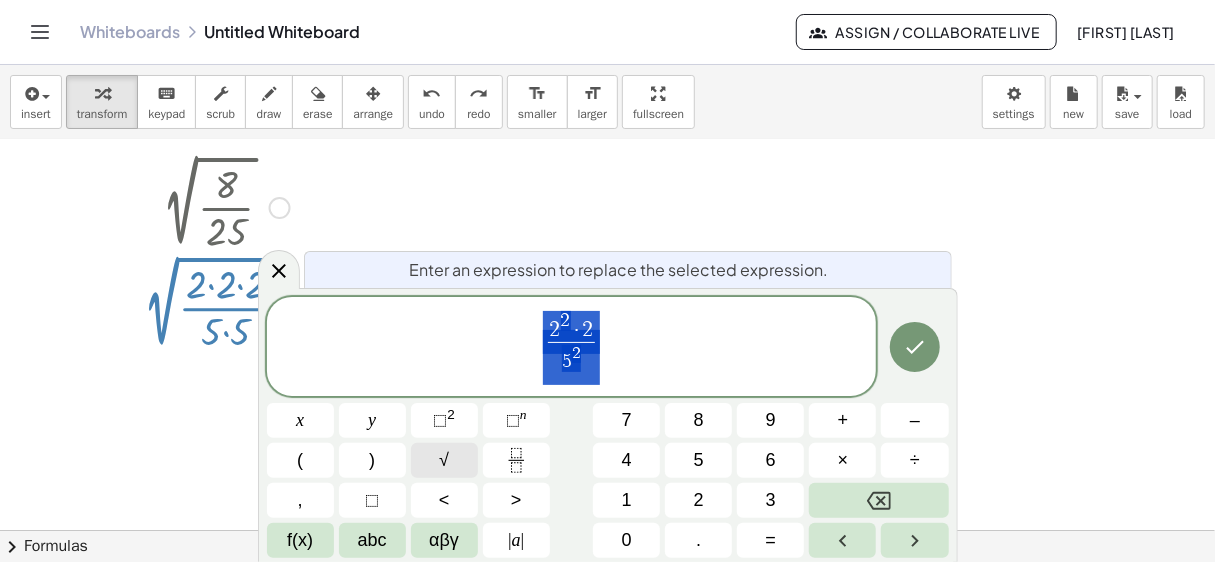 click on "√" at bounding box center [444, 460] 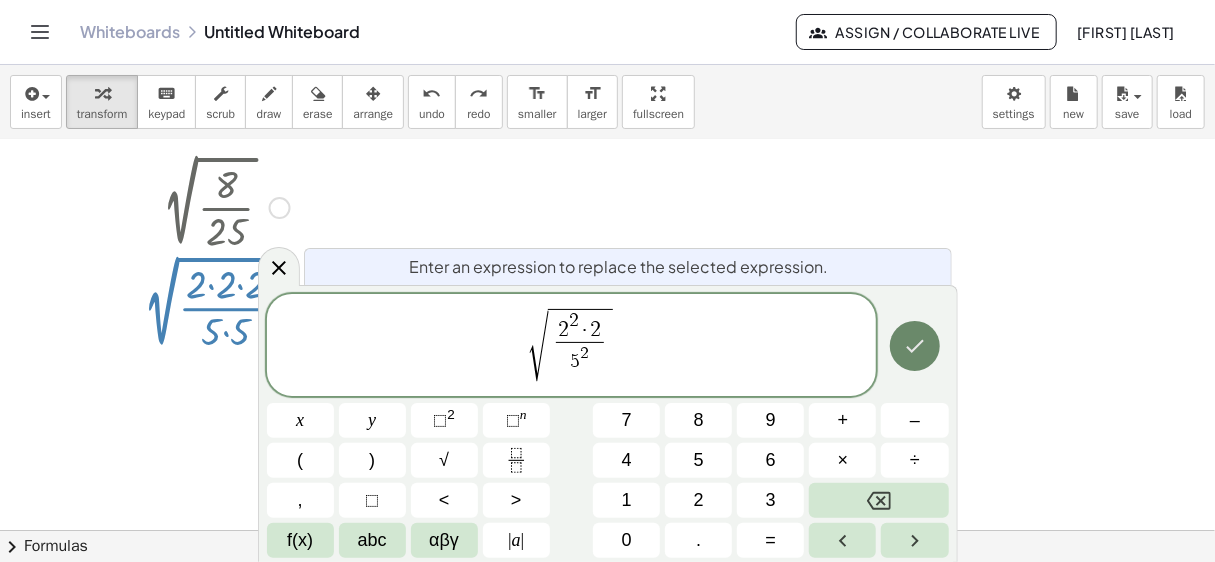 click at bounding box center (915, 346) 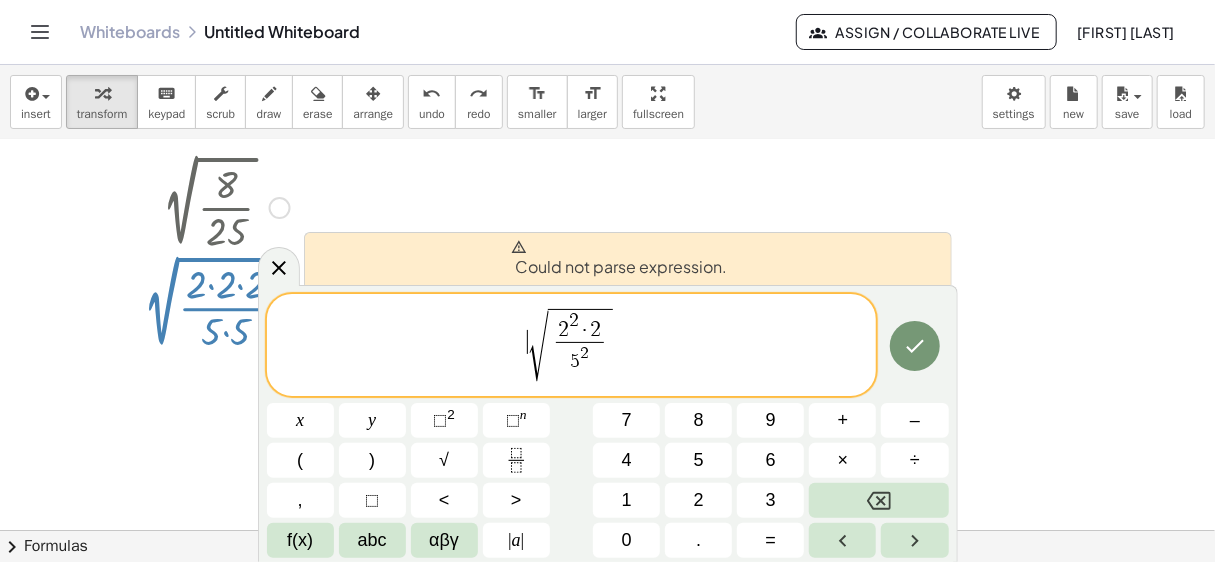 click on "√" at bounding box center (538, 345) 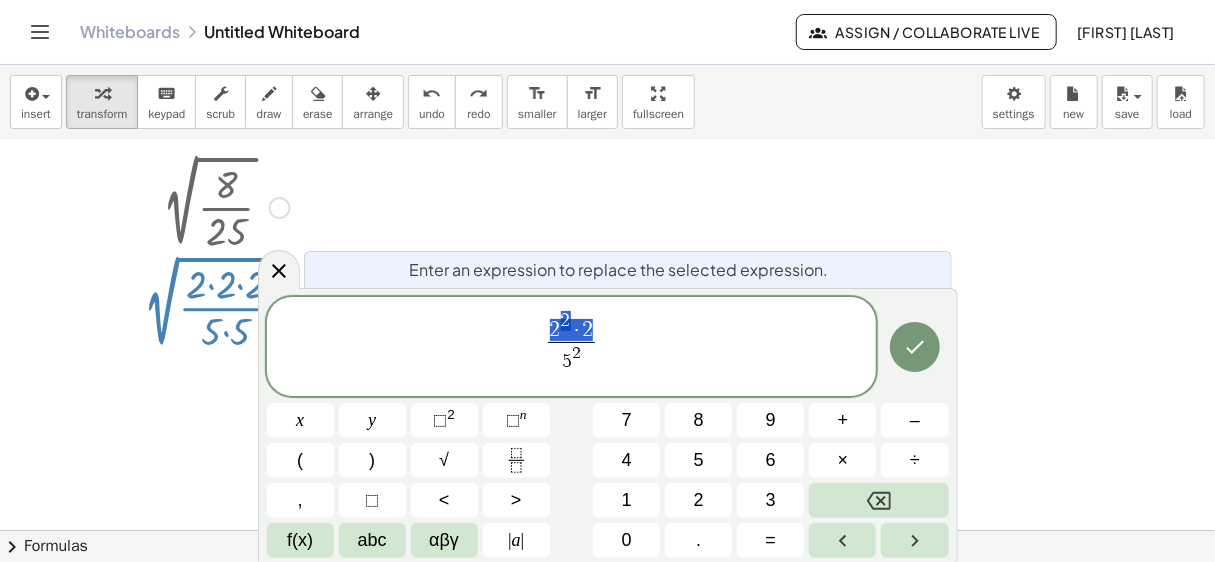 drag, startPoint x: 547, startPoint y: 332, endPoint x: 593, endPoint y: 327, distance: 46.270943 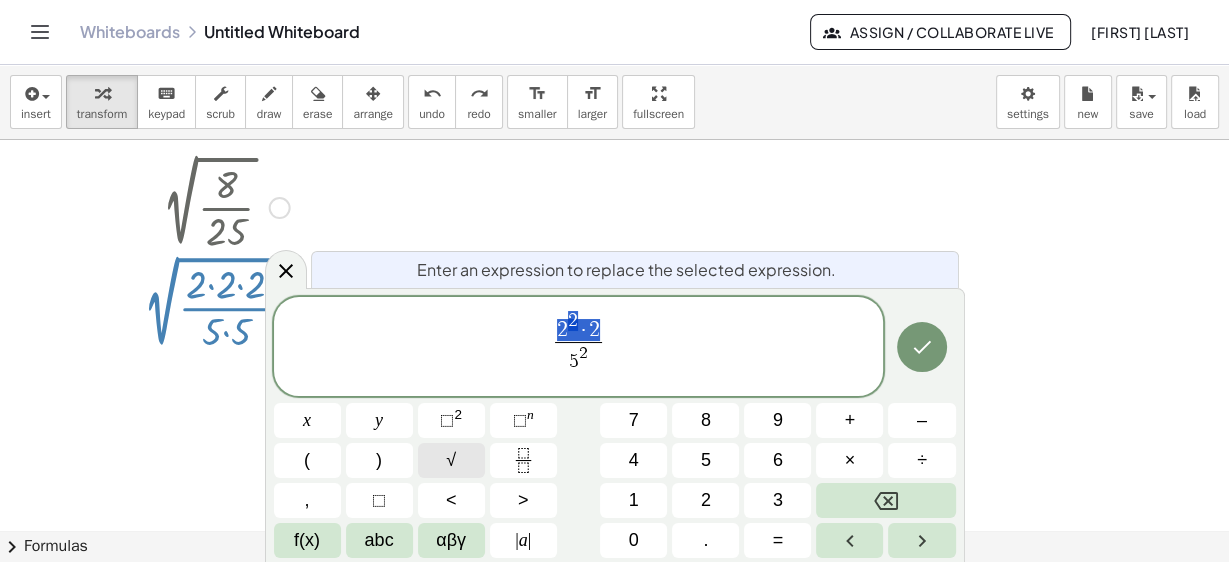 click on "√" at bounding box center (451, 460) 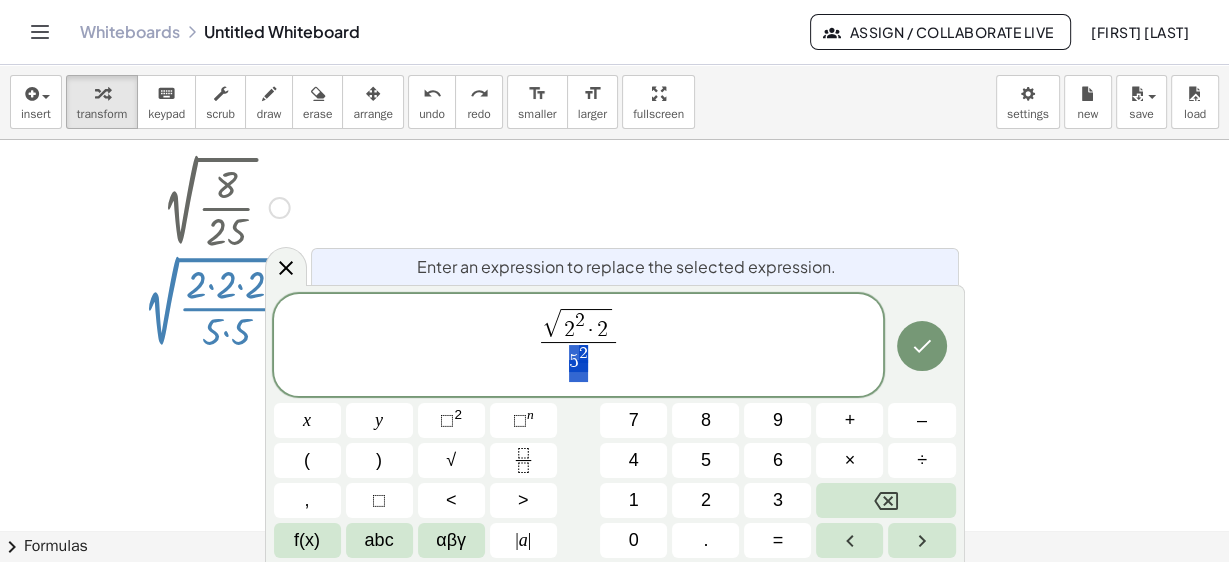 drag, startPoint x: 558, startPoint y: 359, endPoint x: 601, endPoint y: 356, distance: 43.104523 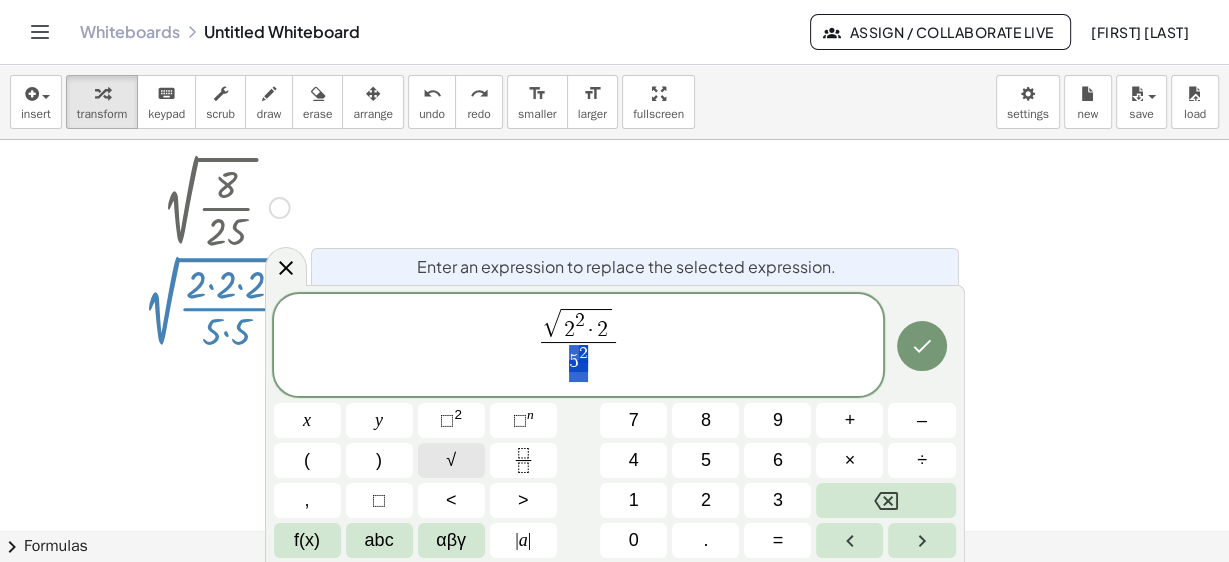 click on "√" at bounding box center (451, 460) 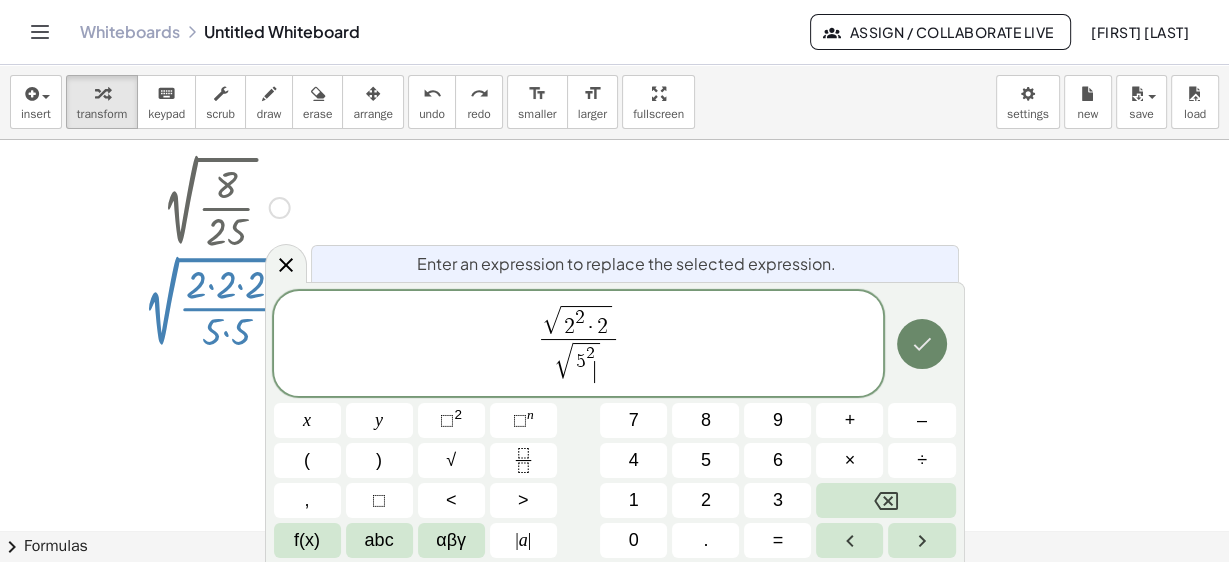 click at bounding box center (922, 344) 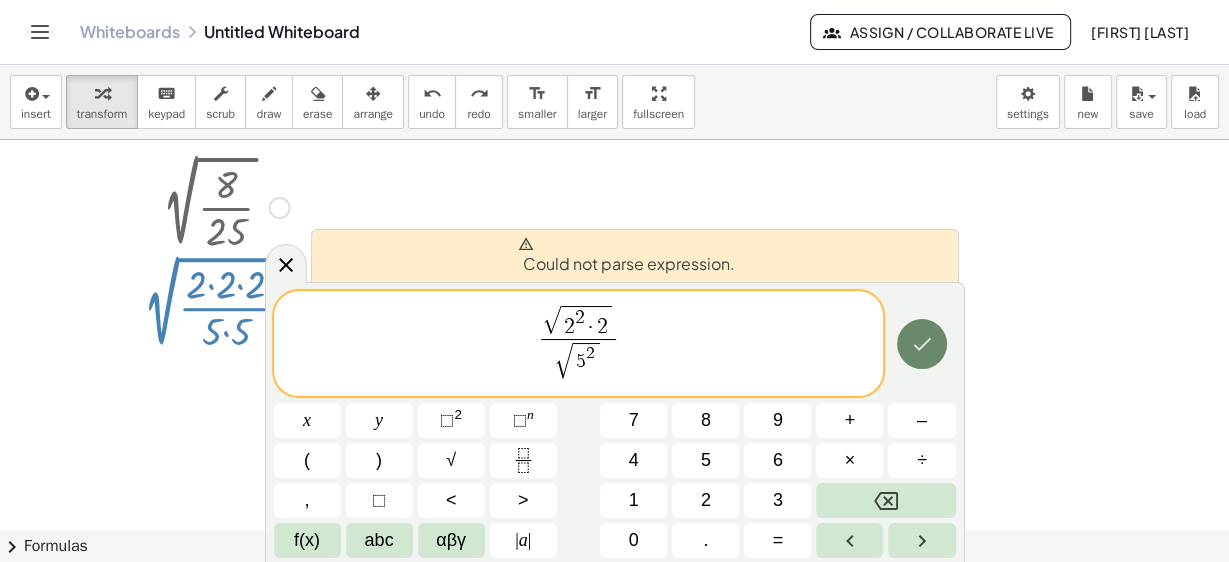 click 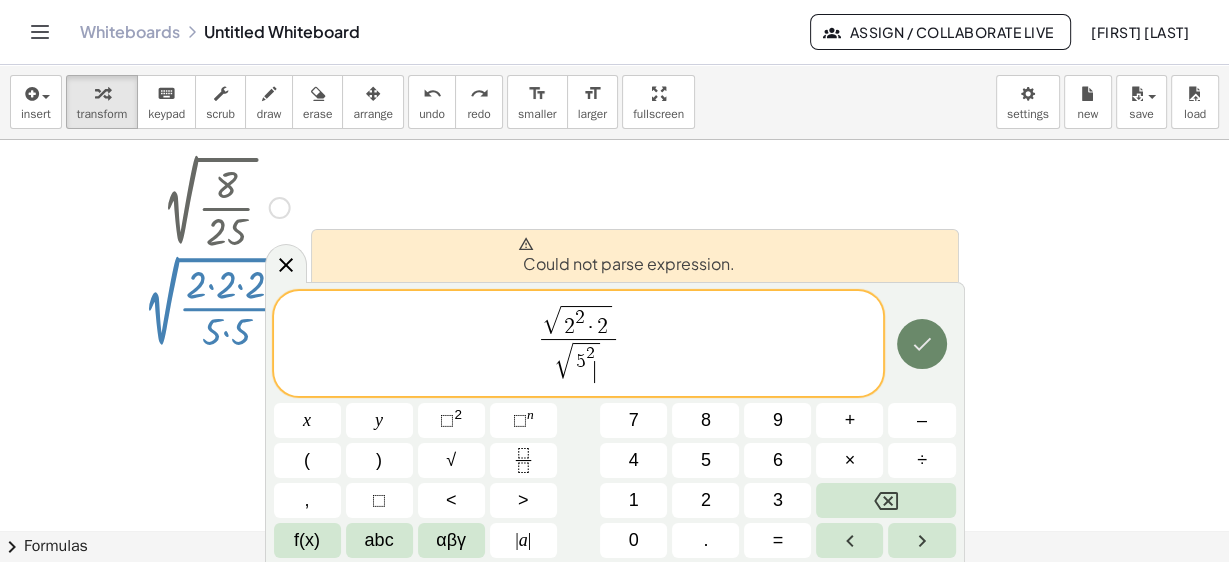 click 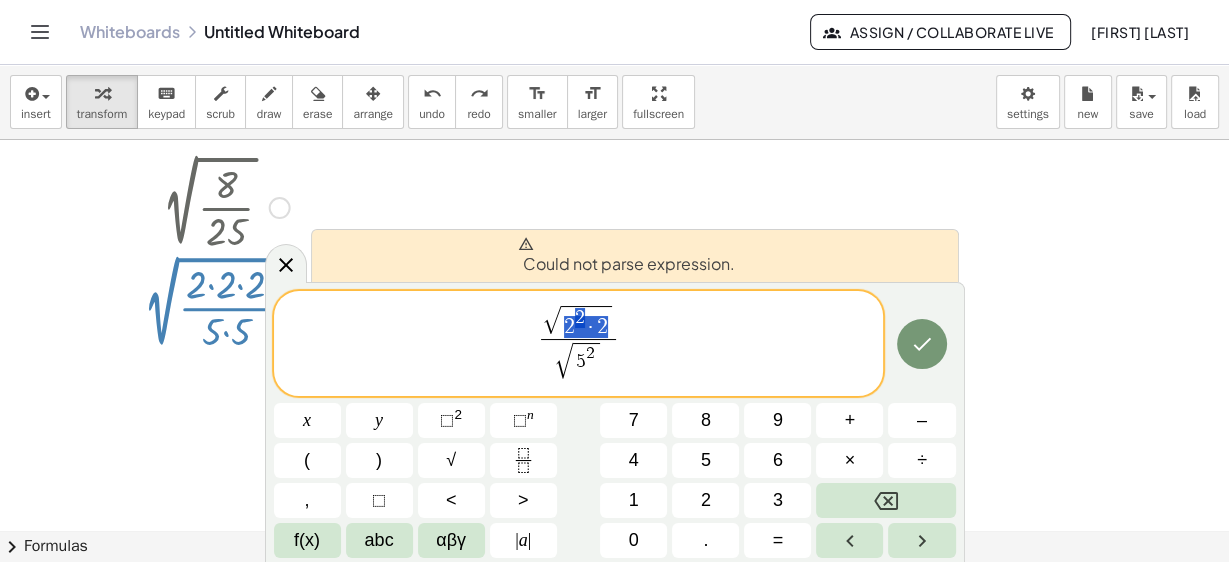 drag, startPoint x: 563, startPoint y: 332, endPoint x: 608, endPoint y: 325, distance: 45.54119 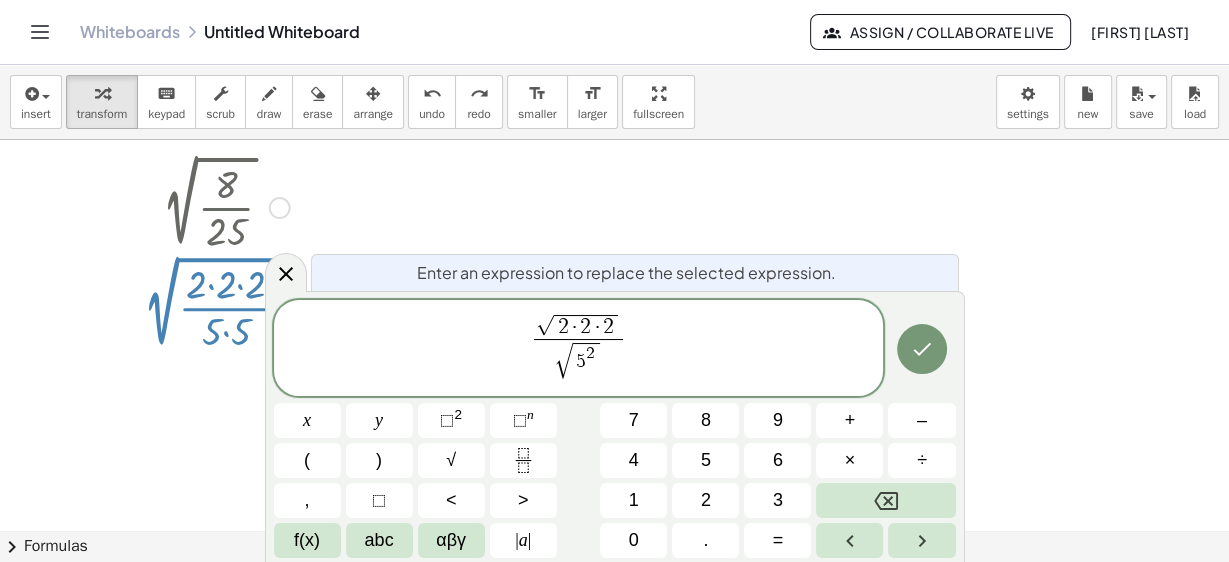 click on "5" at bounding box center (581, 361) 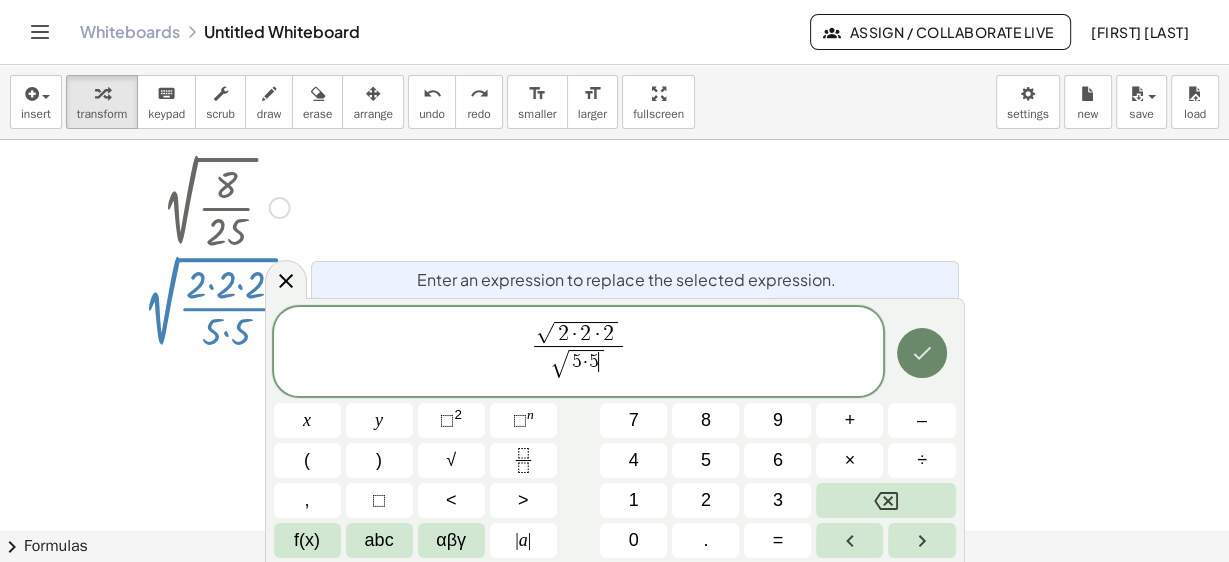 click 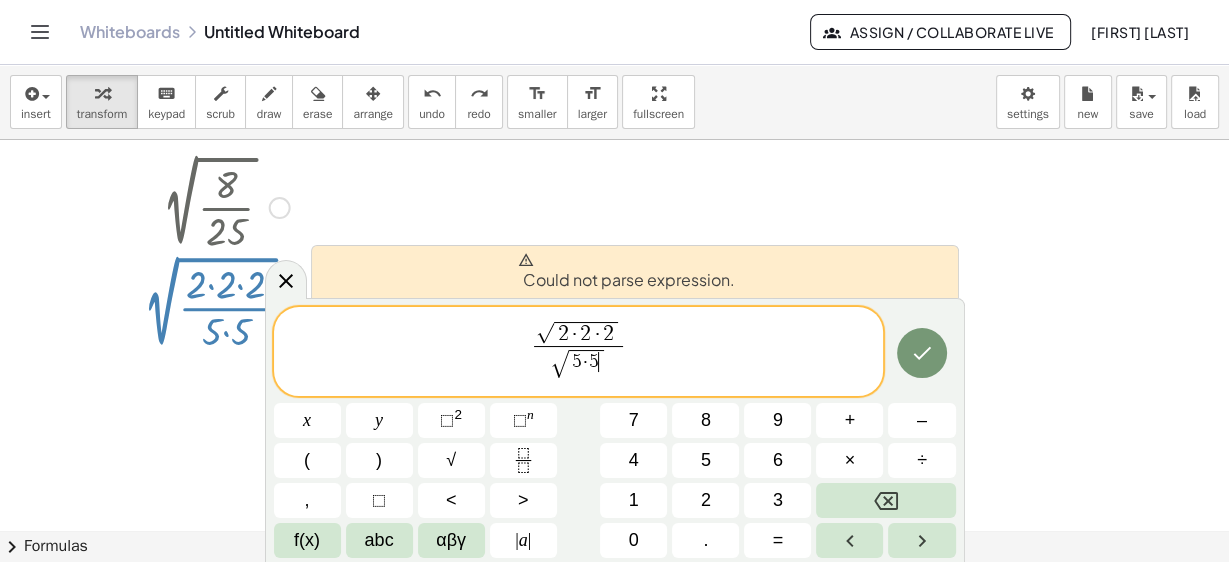 click on "√" at bounding box center (560, 365) 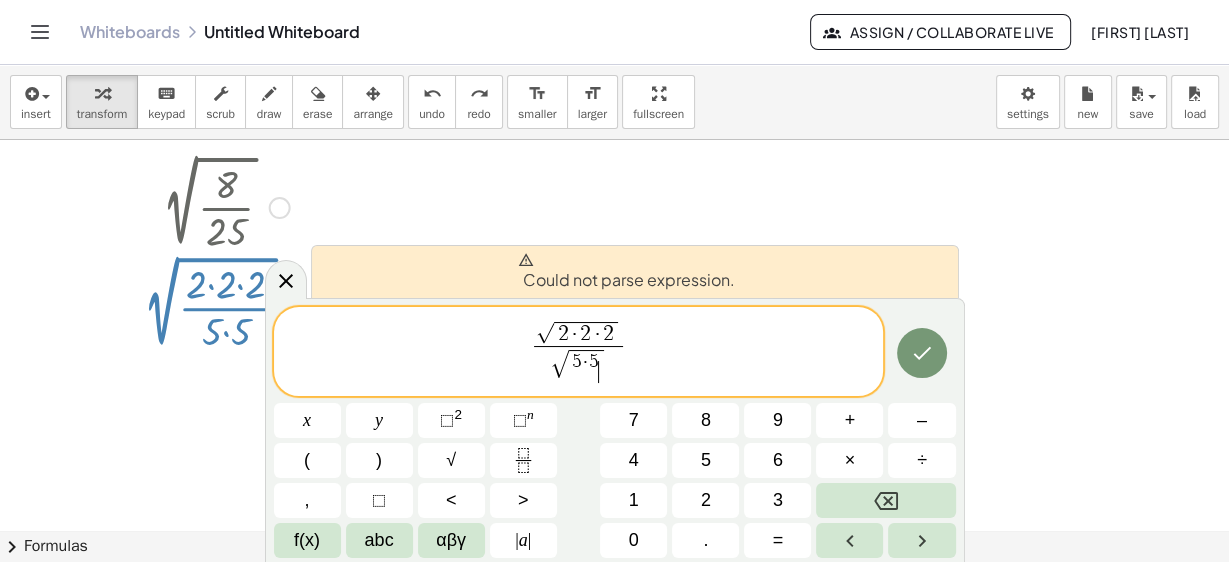 click on "[NUMBER] · [NUMBER]" at bounding box center (586, 366) 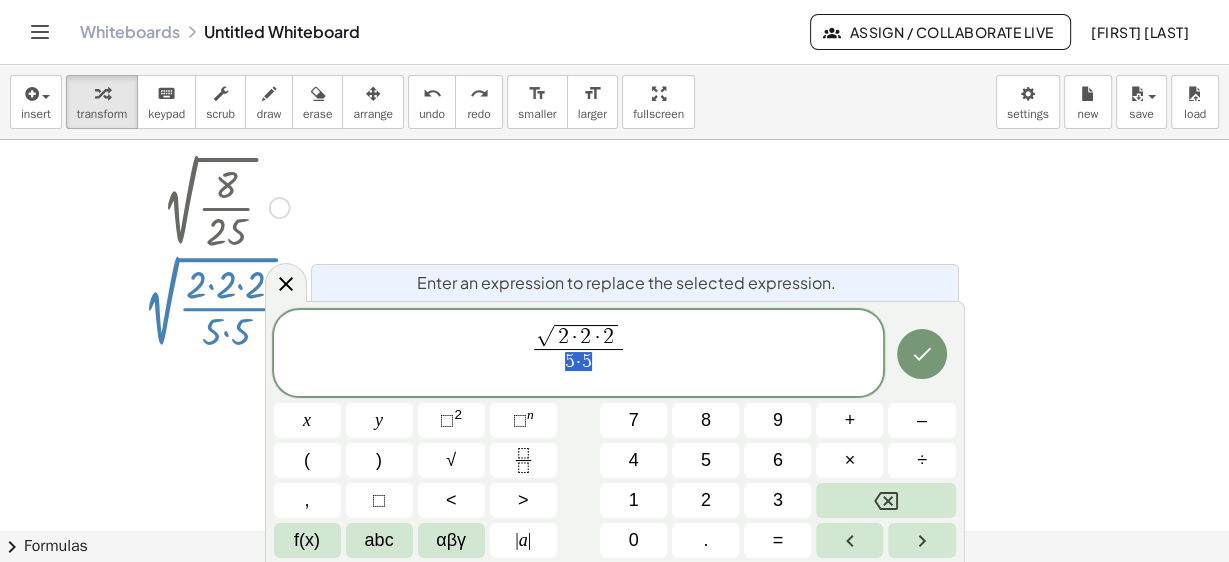 drag, startPoint x: 570, startPoint y: 363, endPoint x: 590, endPoint y: 360, distance: 20.22375 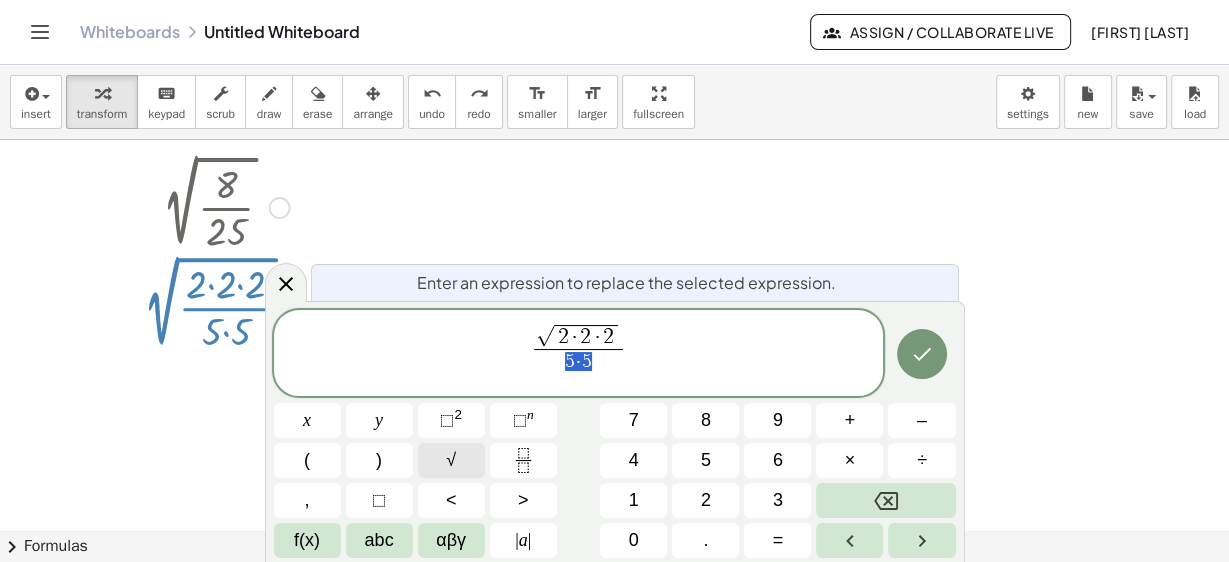 click on "√" at bounding box center (451, 460) 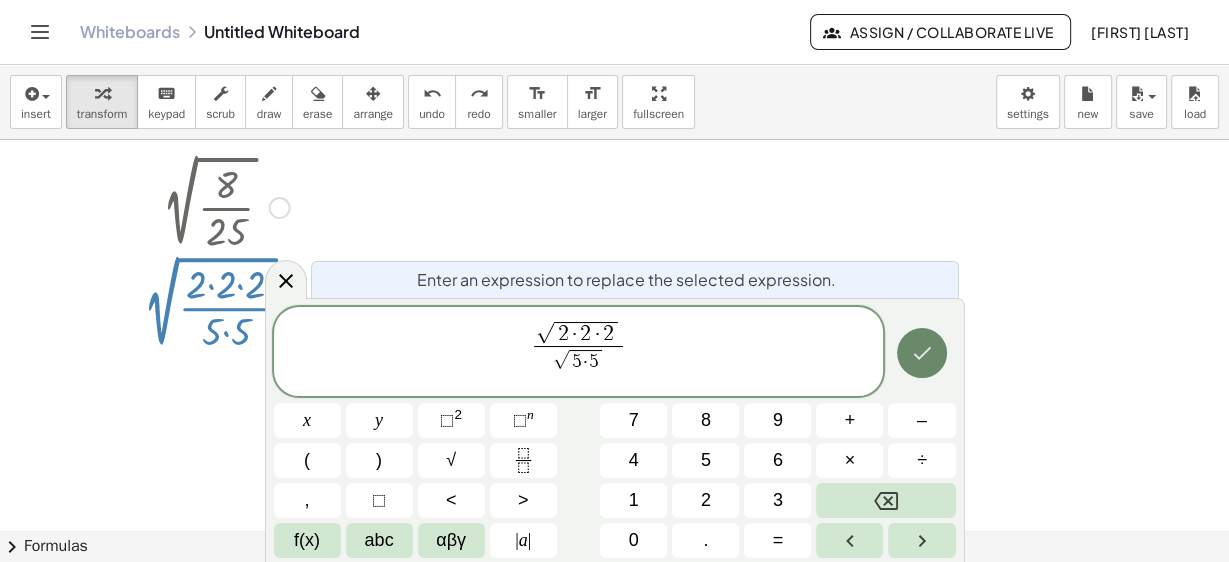 click 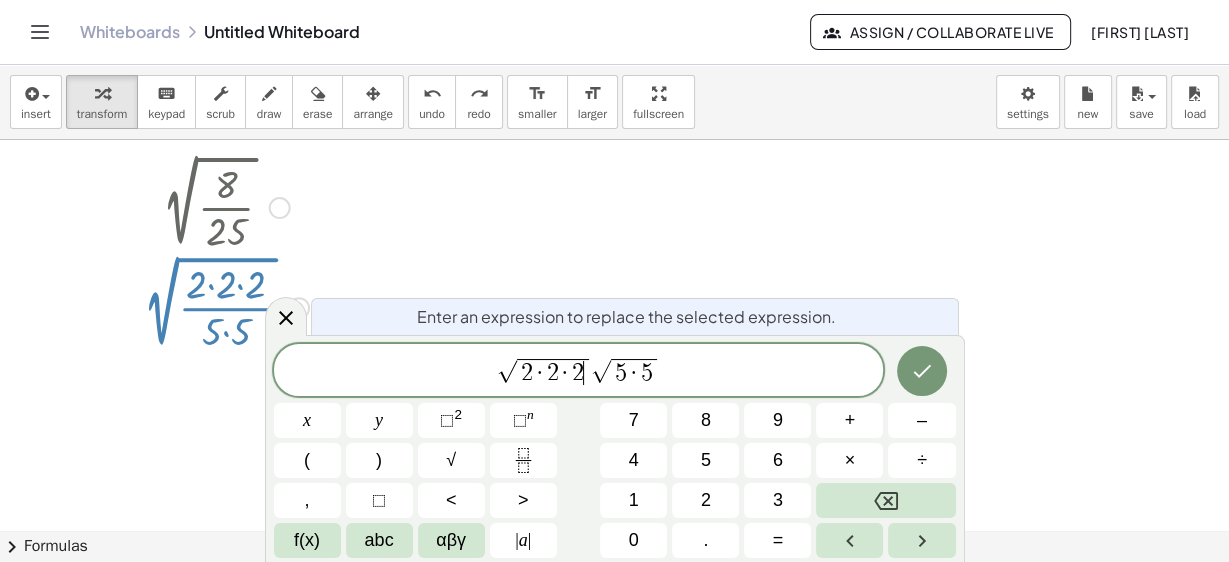 drag, startPoint x: 588, startPoint y: 375, endPoint x: 602, endPoint y: 371, distance: 14.56022 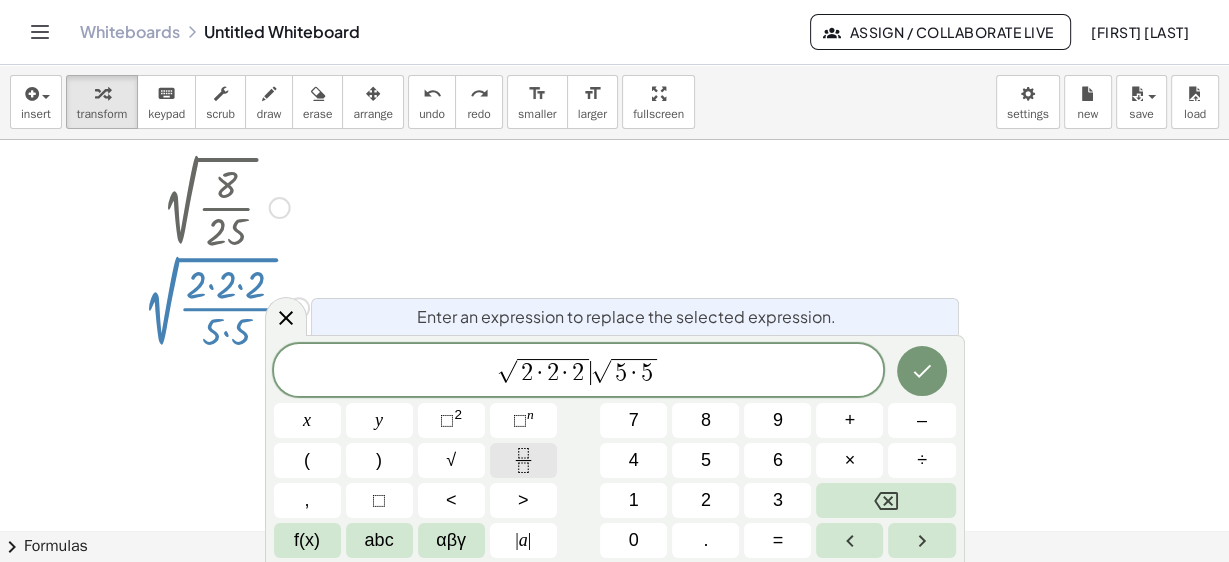 click 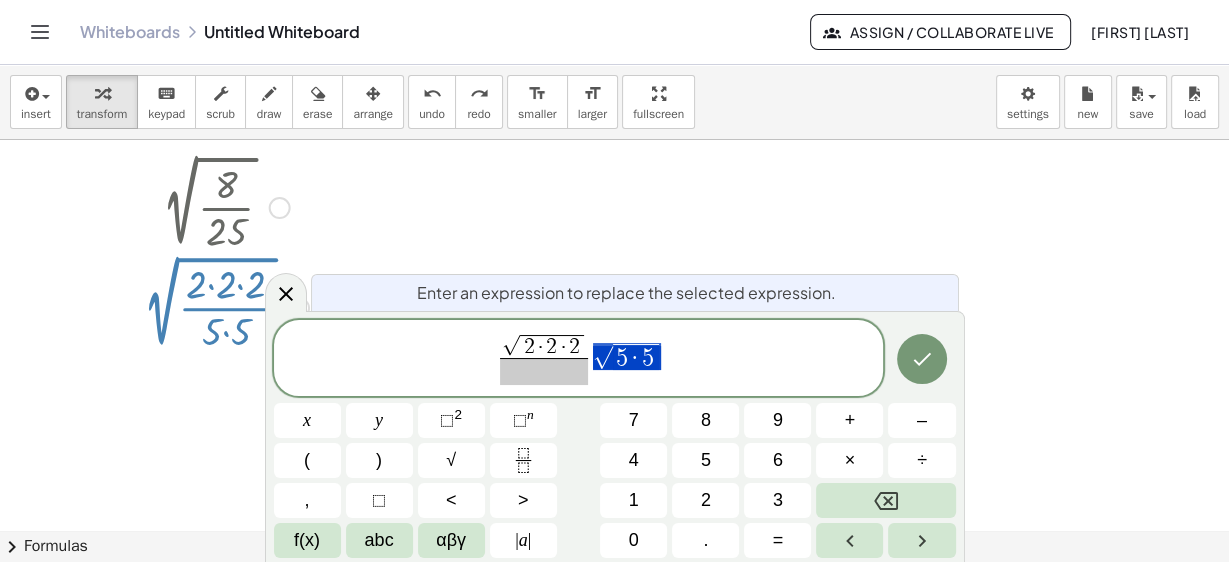 drag, startPoint x: 595, startPoint y: 363, endPoint x: 656, endPoint y: 355, distance: 61.522354 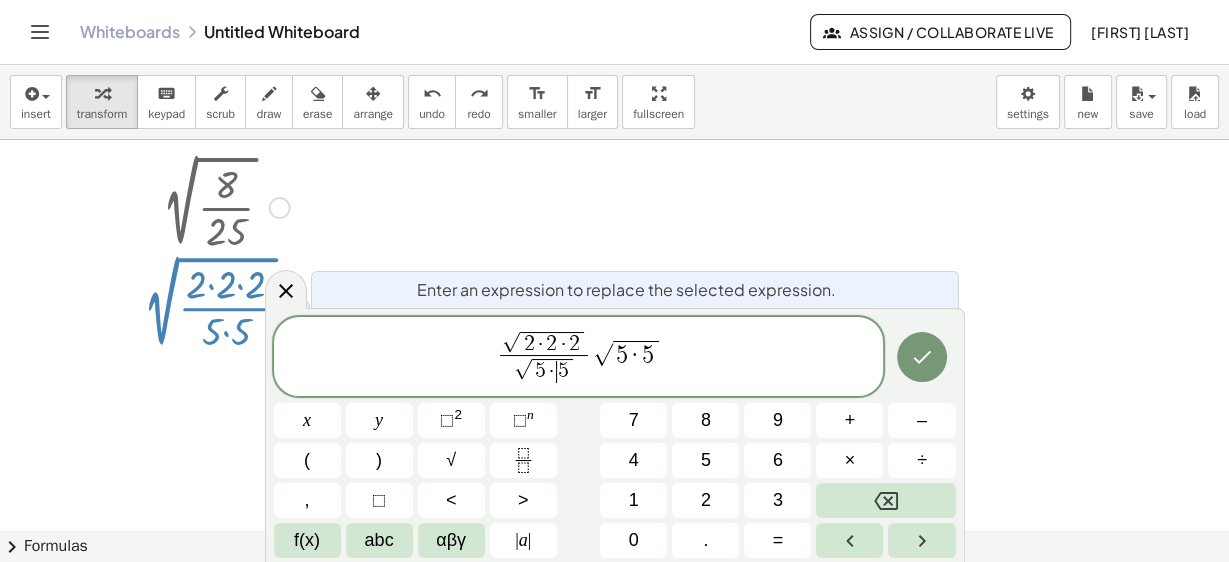 click on "[NUMBER] · [NUMBER]" at bounding box center [552, 371] 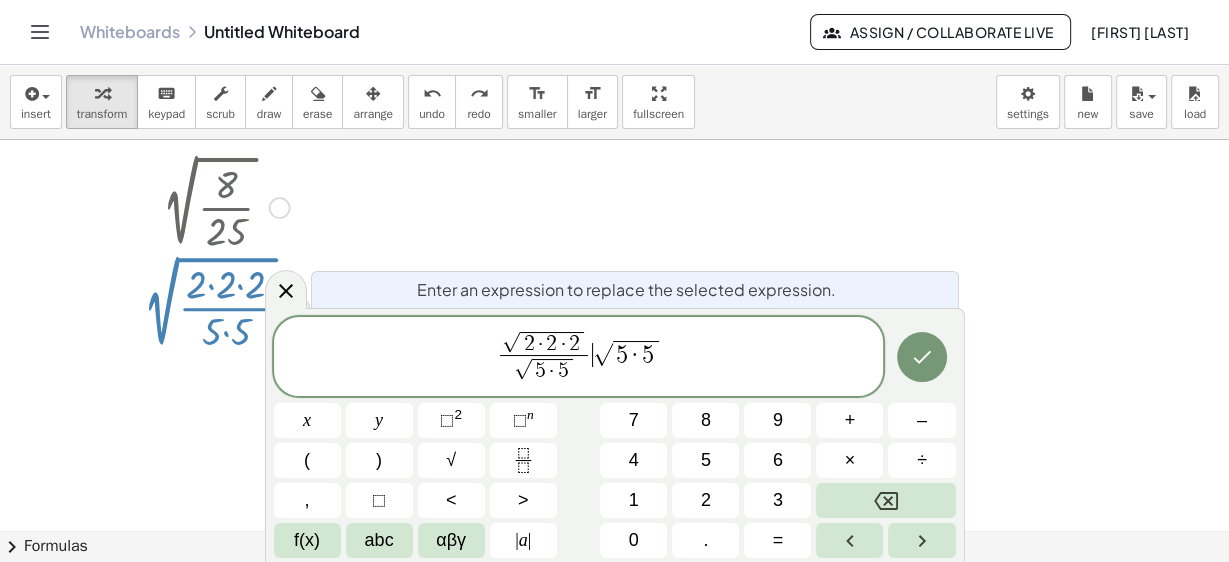 click on "√ [NUMBER] · [NUMBER] · [NUMBER] √ [NUMBER] · [NUMBER] √ [NUMBER] · [NUMBER]" at bounding box center (579, 358) 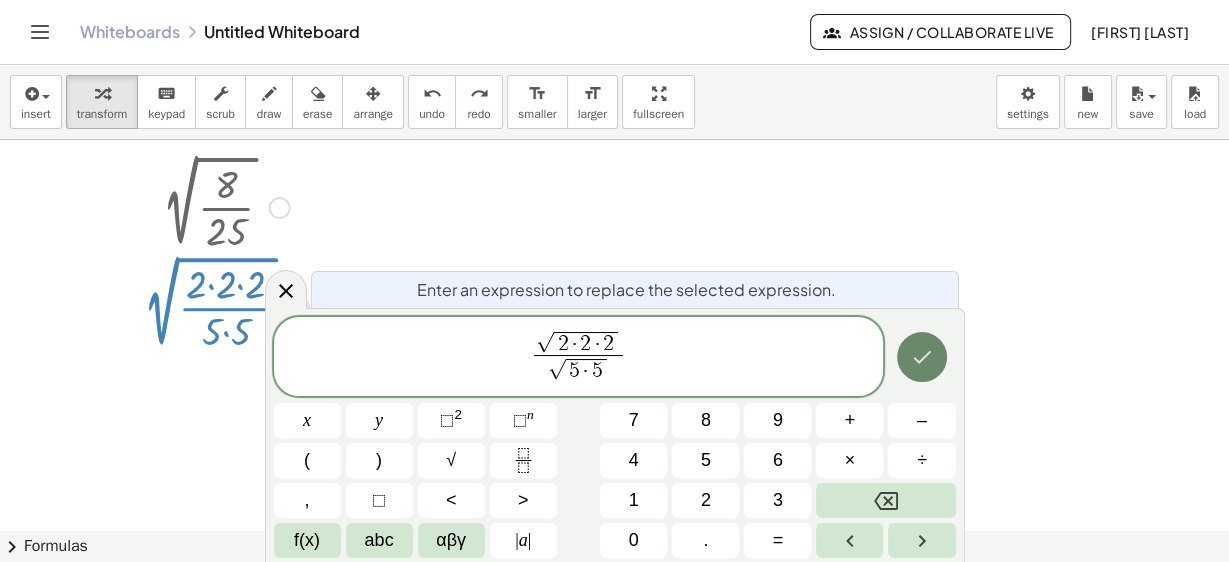 click 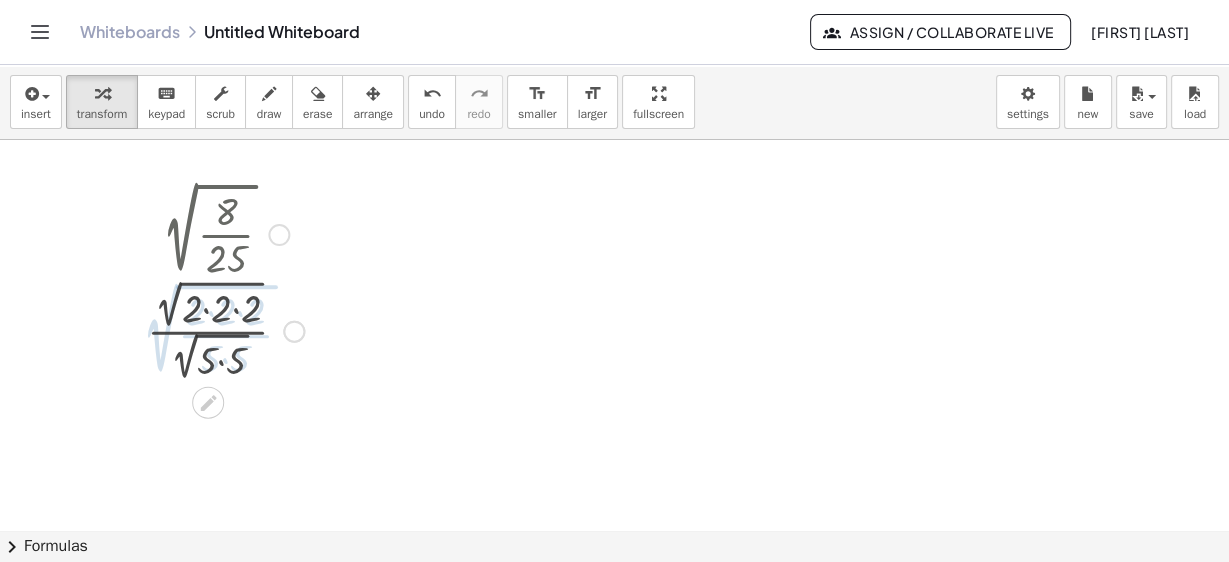 scroll, scrollTop: 0, scrollLeft: 0, axis: both 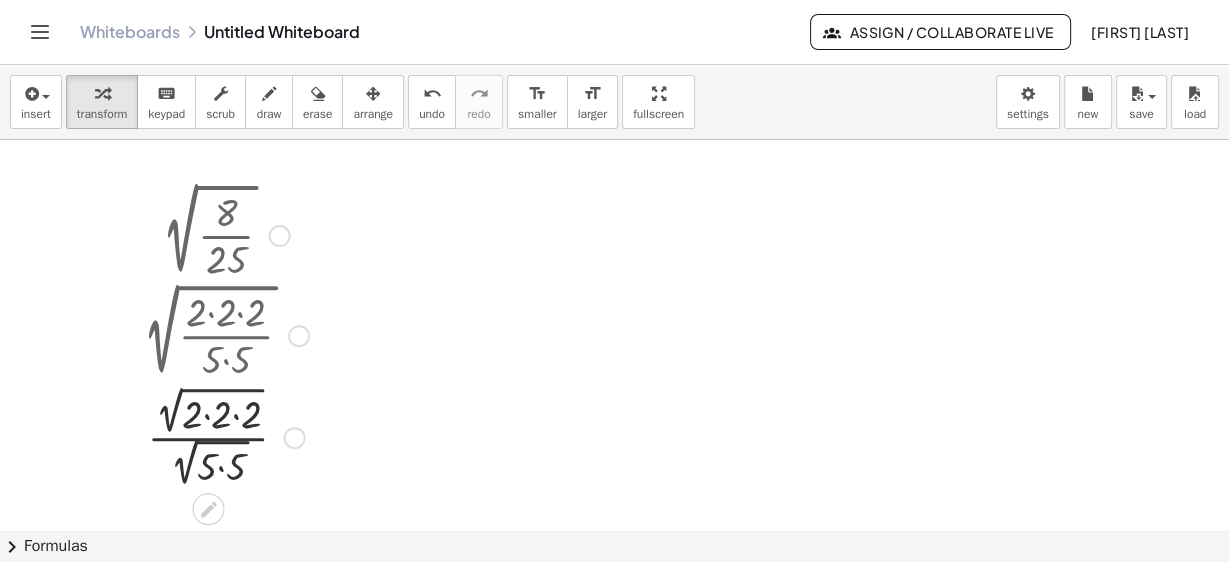 click at bounding box center (220, 435) 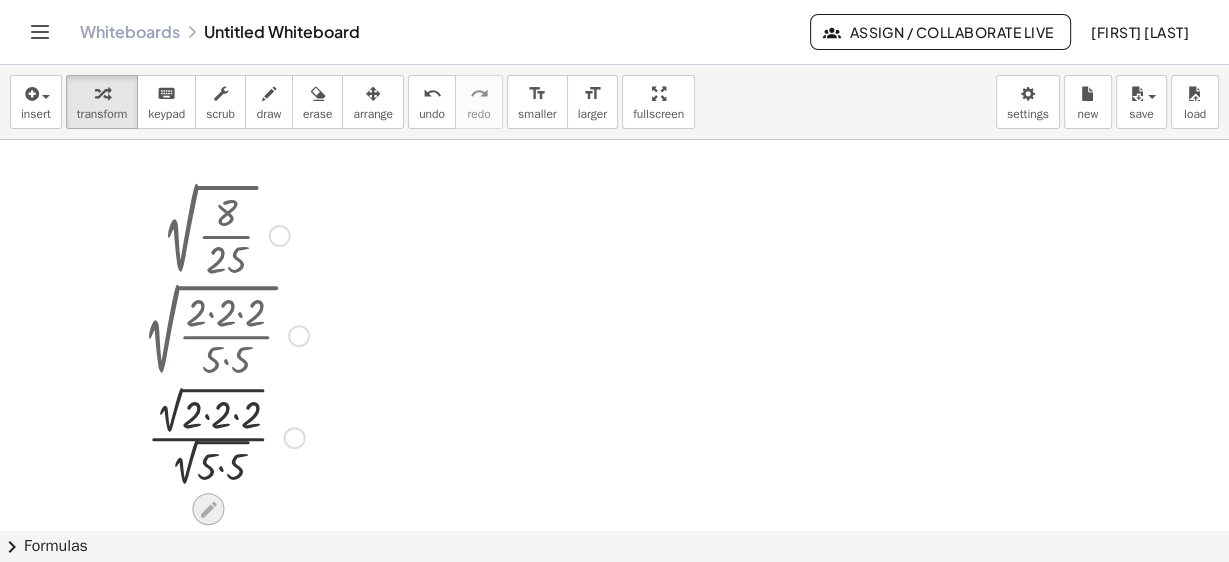 click 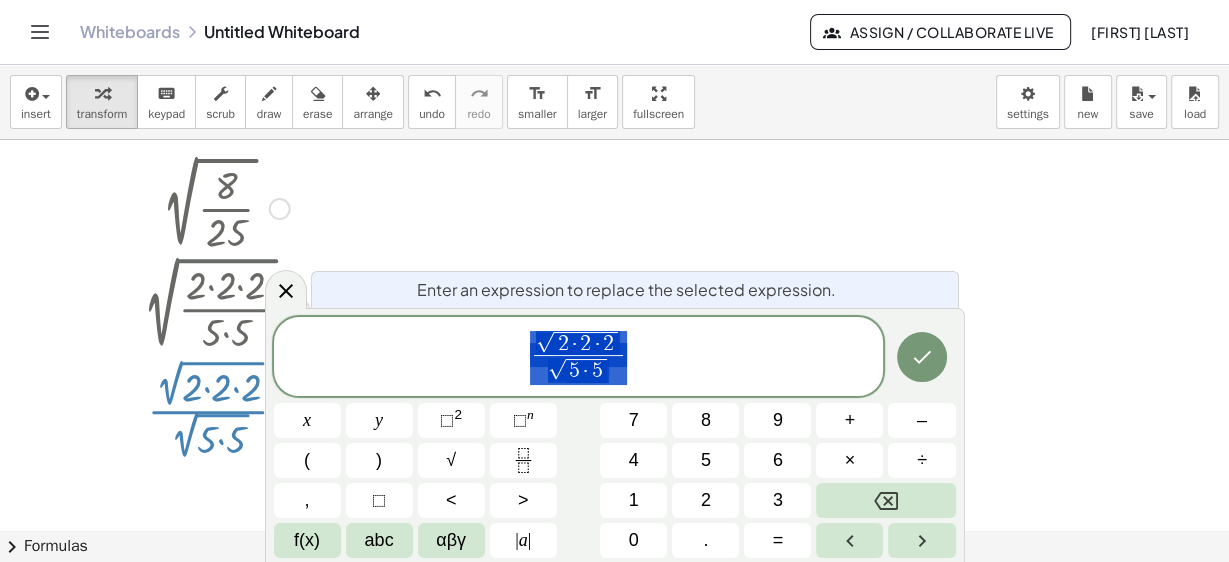 scroll, scrollTop: 28, scrollLeft: 0, axis: vertical 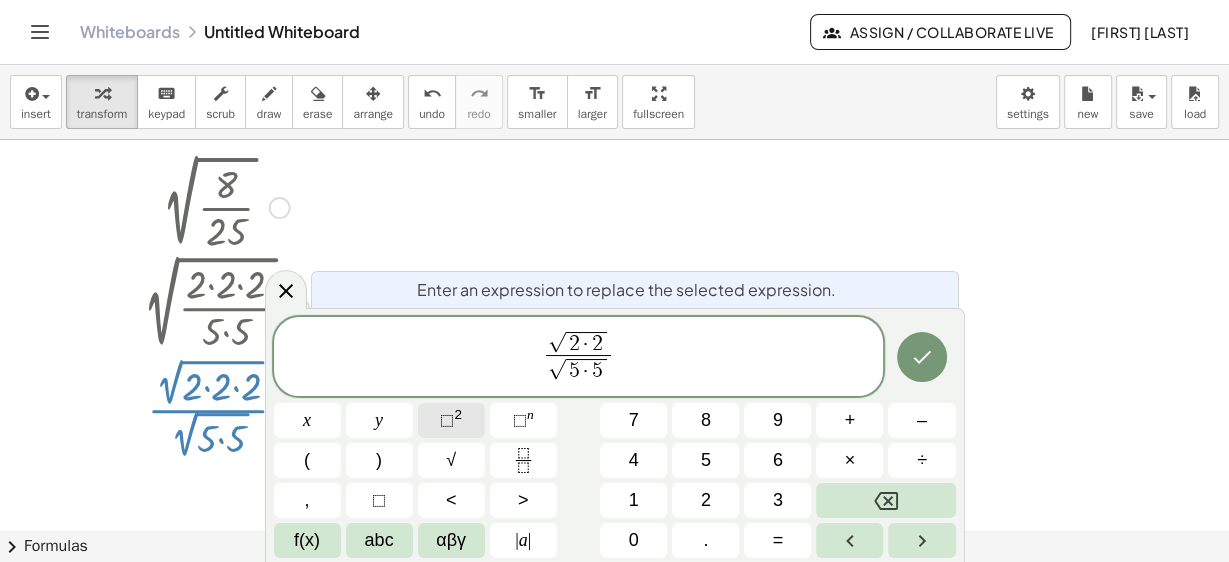 click on "⬚" at bounding box center [447, 420] 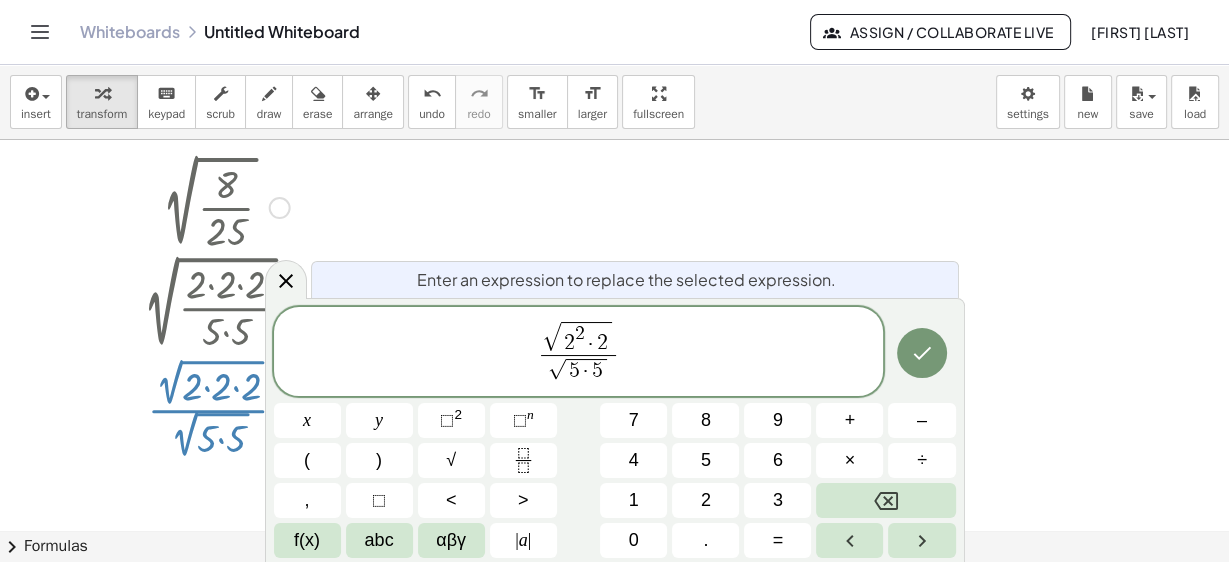 click on "[NUMBER] · [NUMBER]" at bounding box center (586, 371) 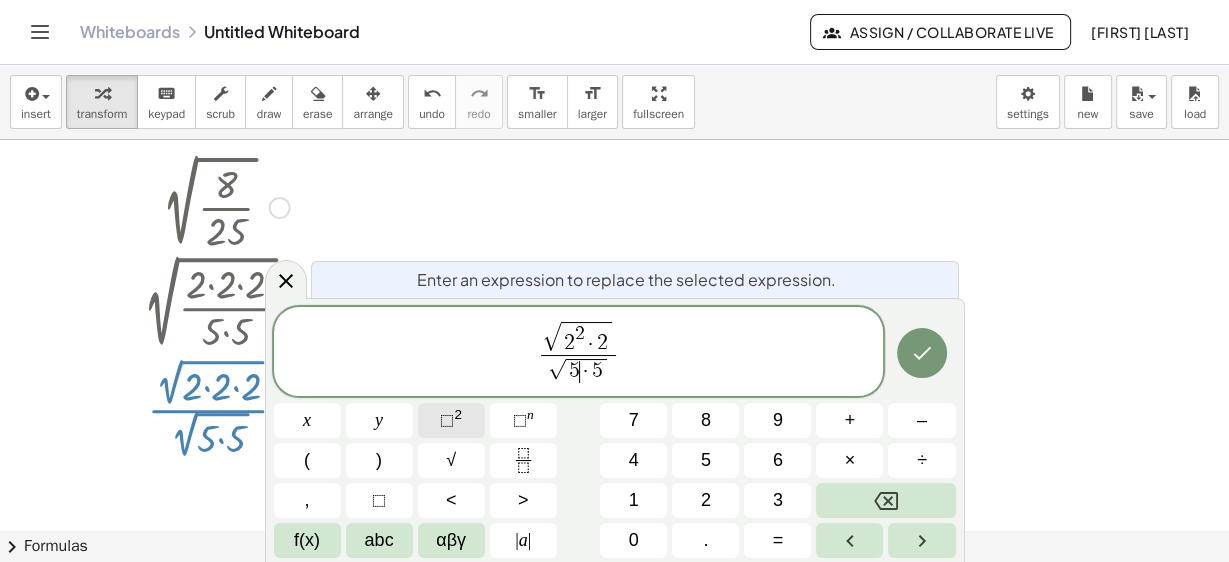 click on "⬚ 2" 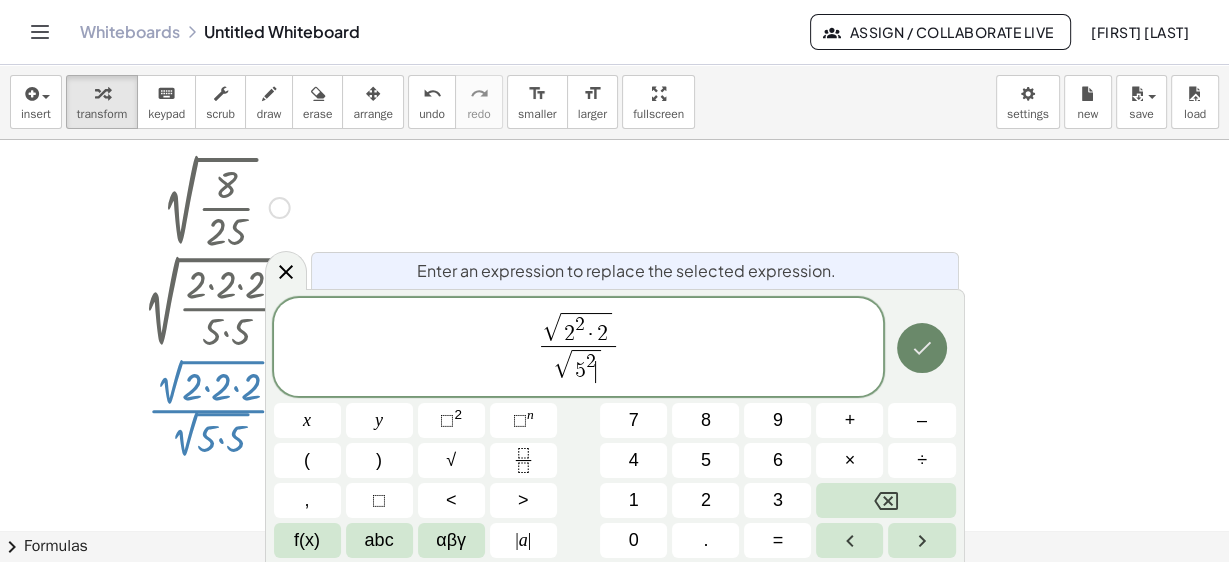 click at bounding box center (922, 348) 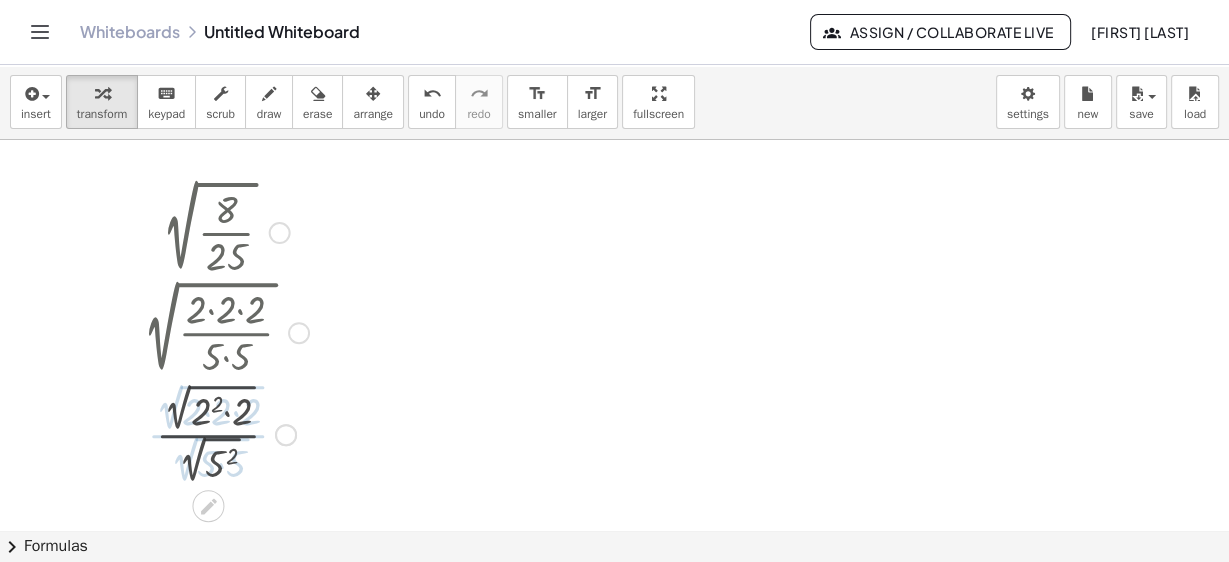 scroll, scrollTop: 0, scrollLeft: 0, axis: both 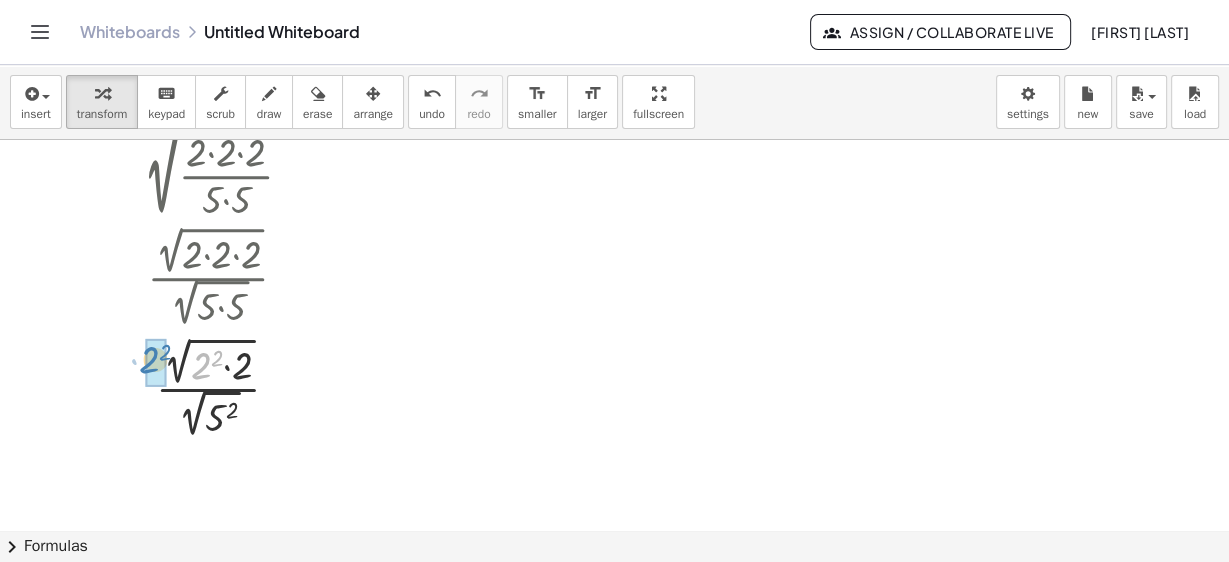 drag, startPoint x: 197, startPoint y: 368, endPoint x: 145, endPoint y: 362, distance: 52.34501 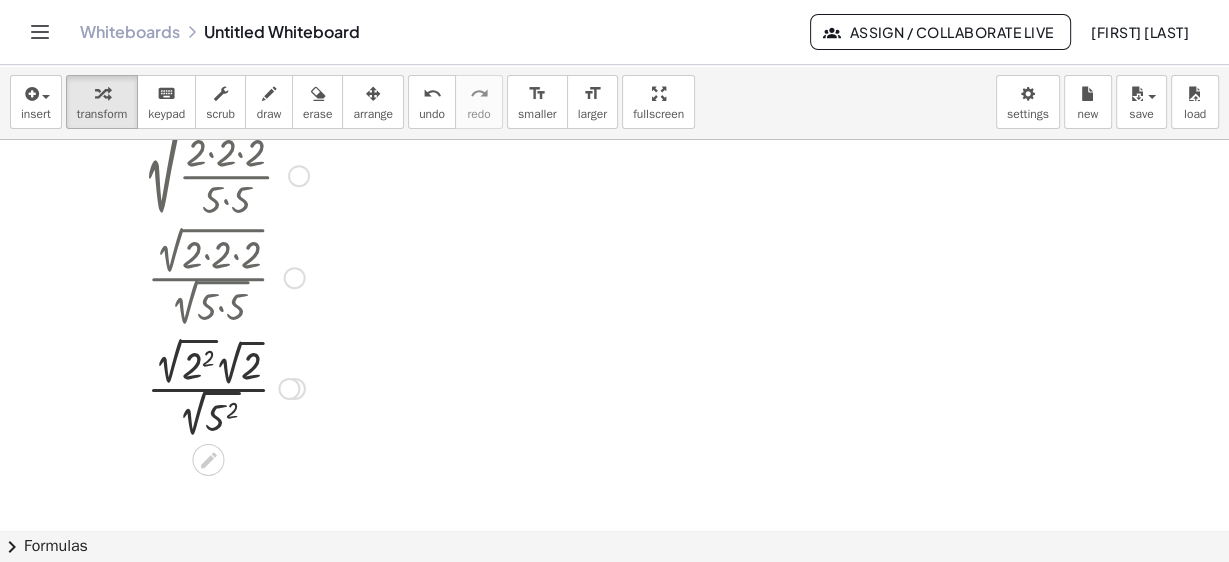 click at bounding box center [220, 386] 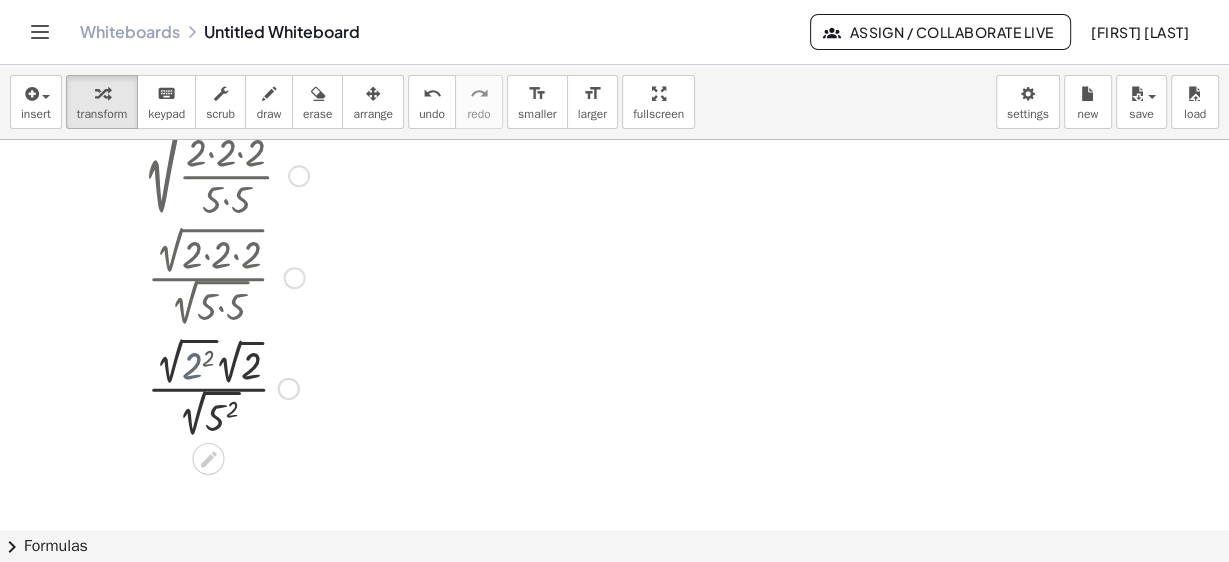 click at bounding box center [220, 386] 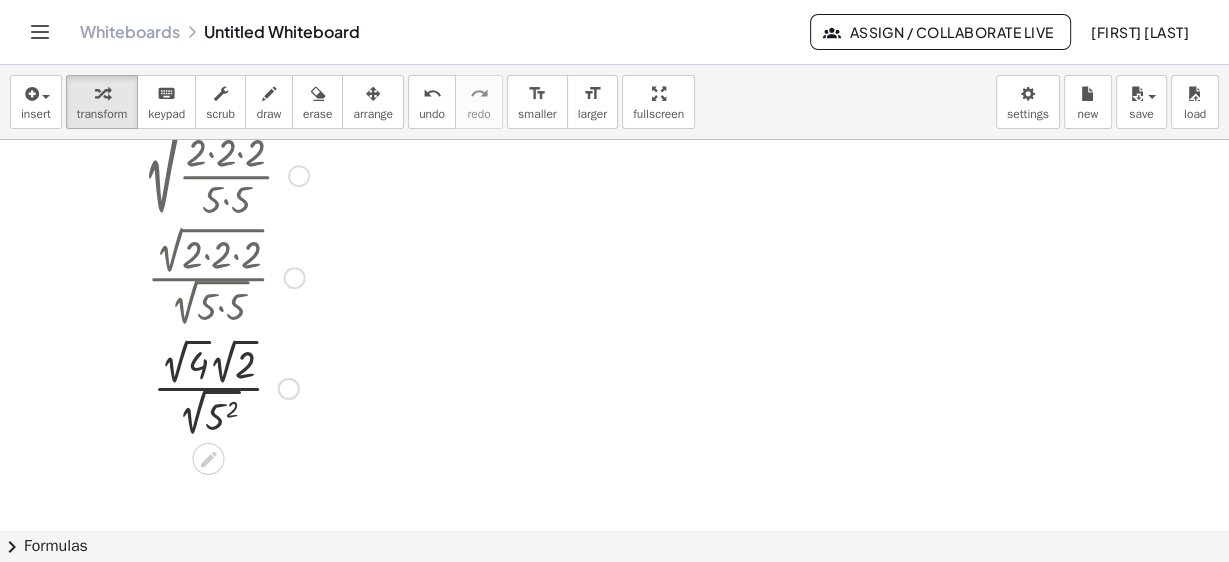 click at bounding box center (220, 386) 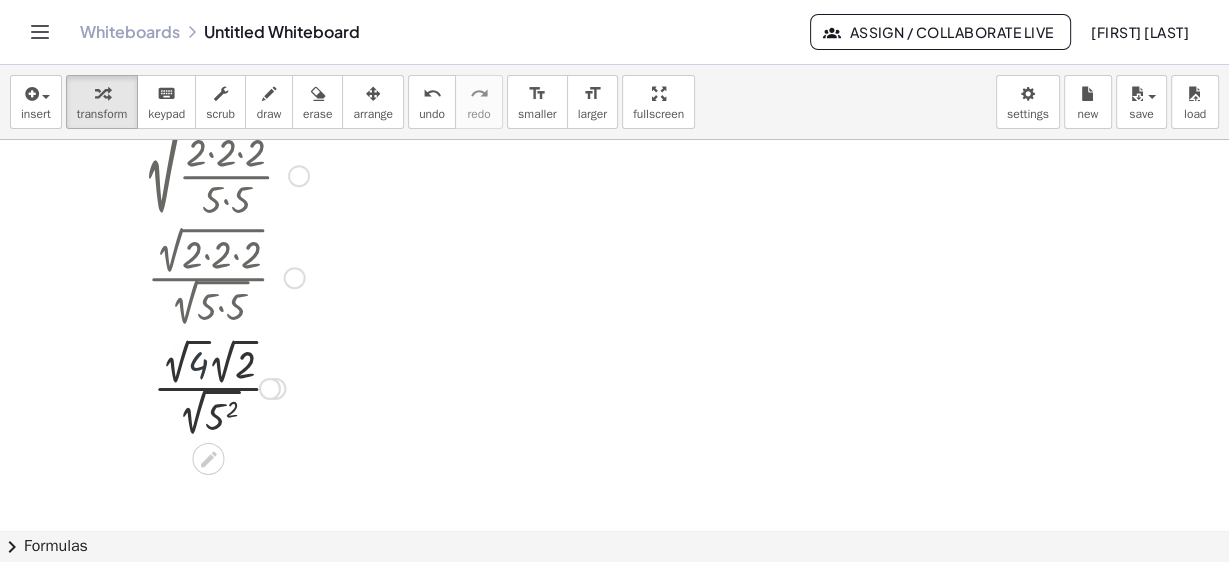 click at bounding box center [220, 386] 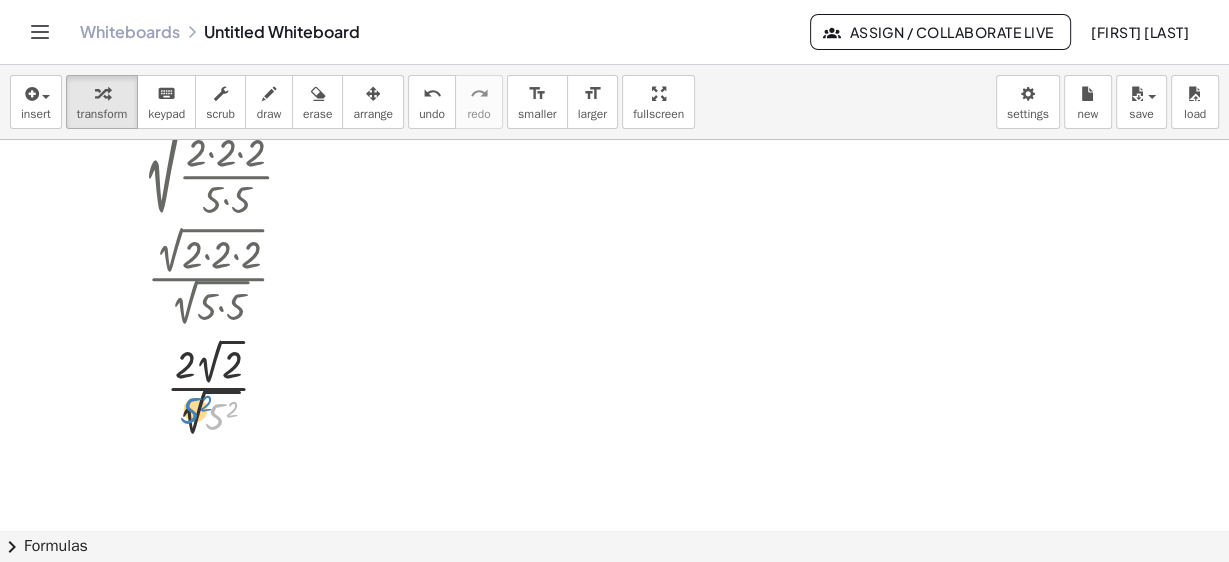 drag, startPoint x: 216, startPoint y: 408, endPoint x: 190, endPoint y: 402, distance: 26.683329 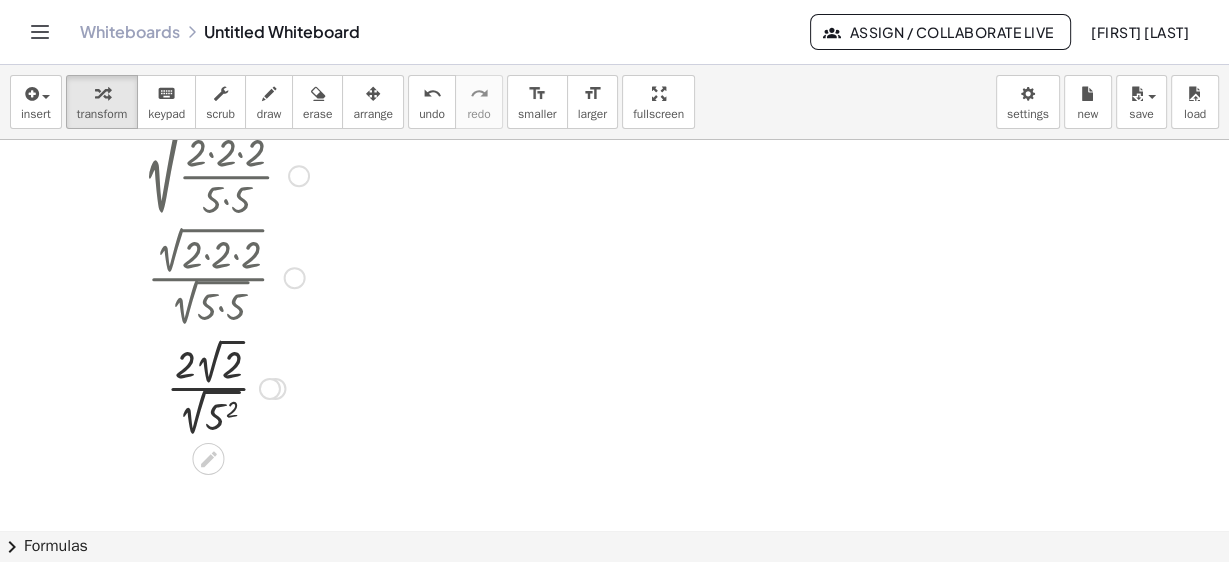 click at bounding box center [220, 386] 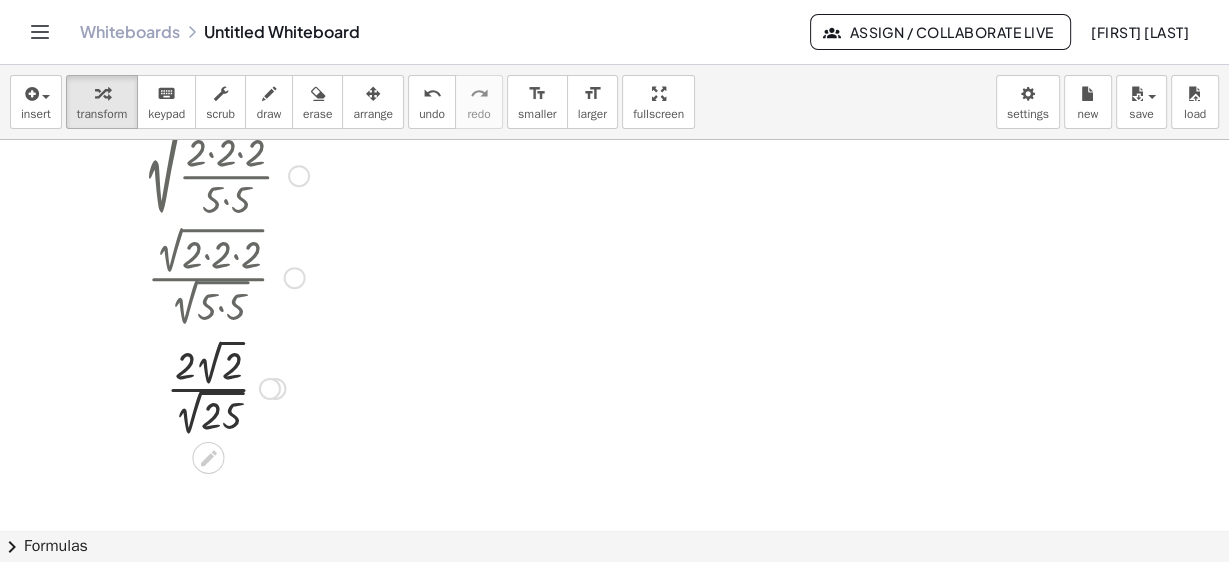 click at bounding box center [220, 386] 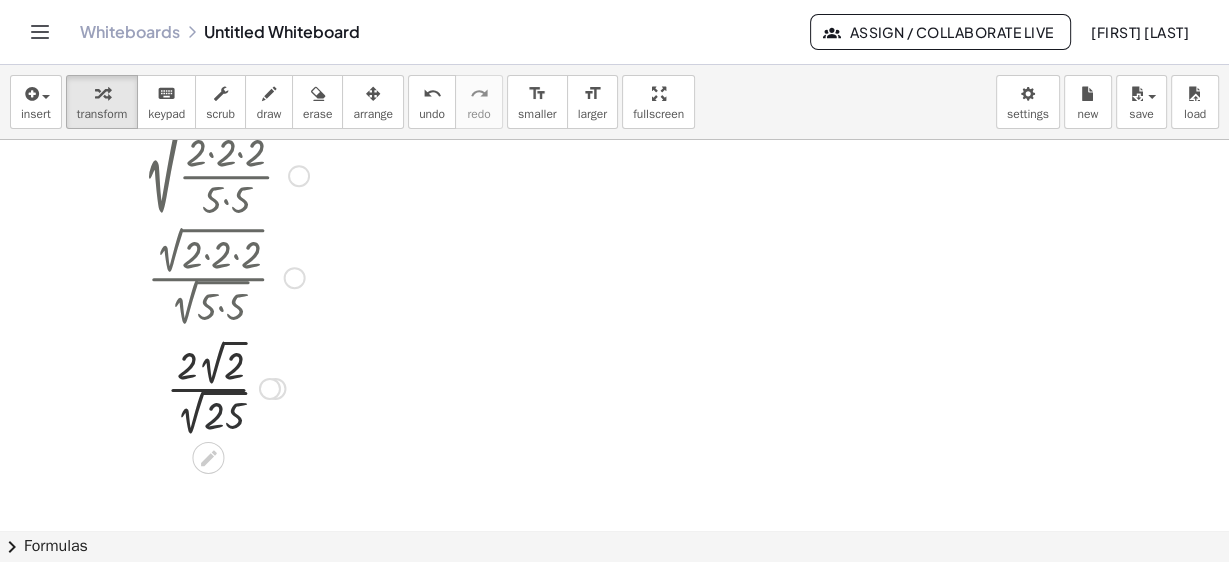 click at bounding box center (220, 386) 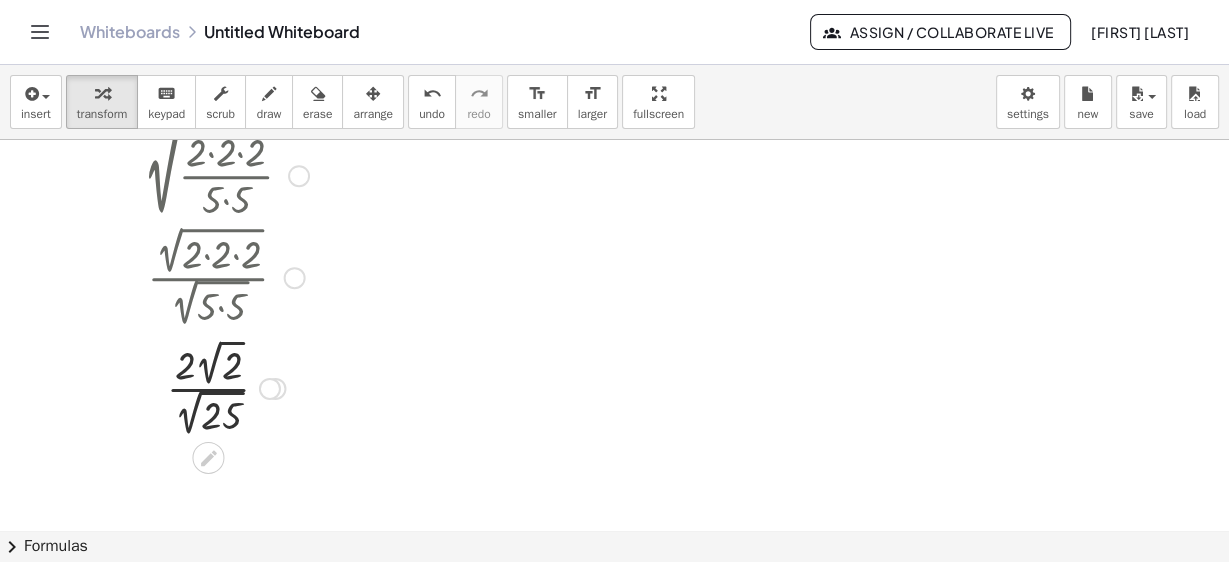 click at bounding box center (220, 386) 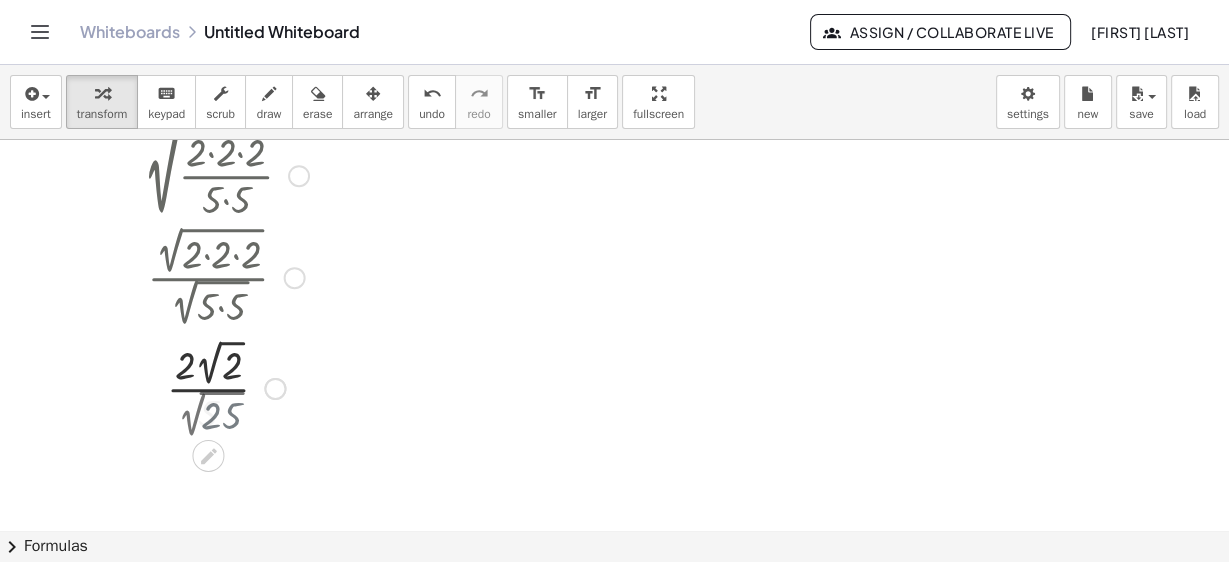 click at bounding box center [220, 387] 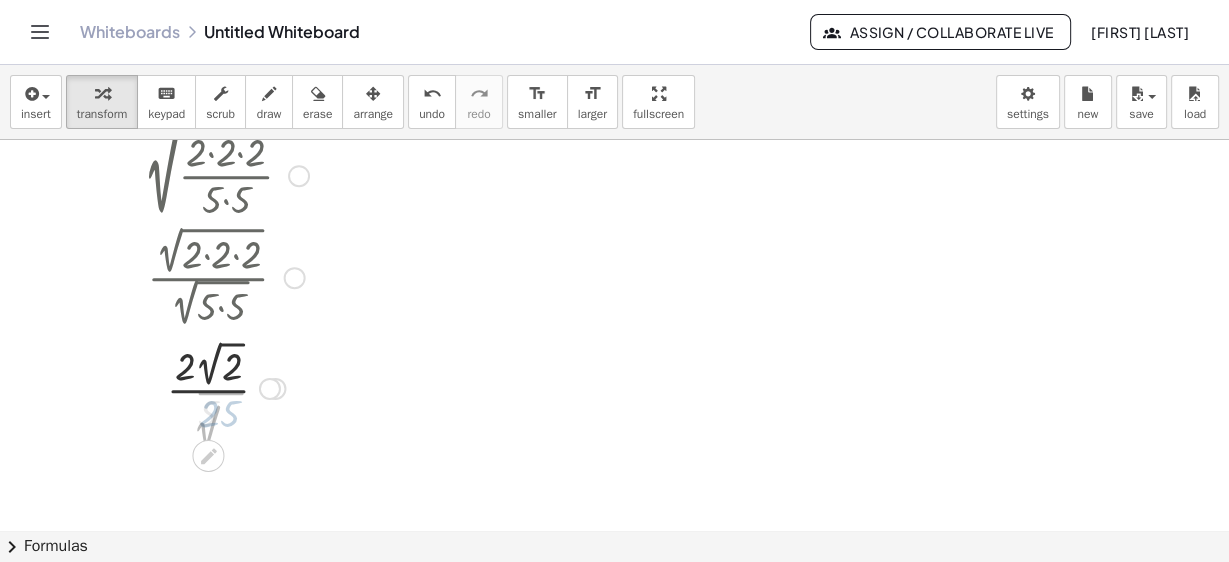 click at bounding box center (220, 387) 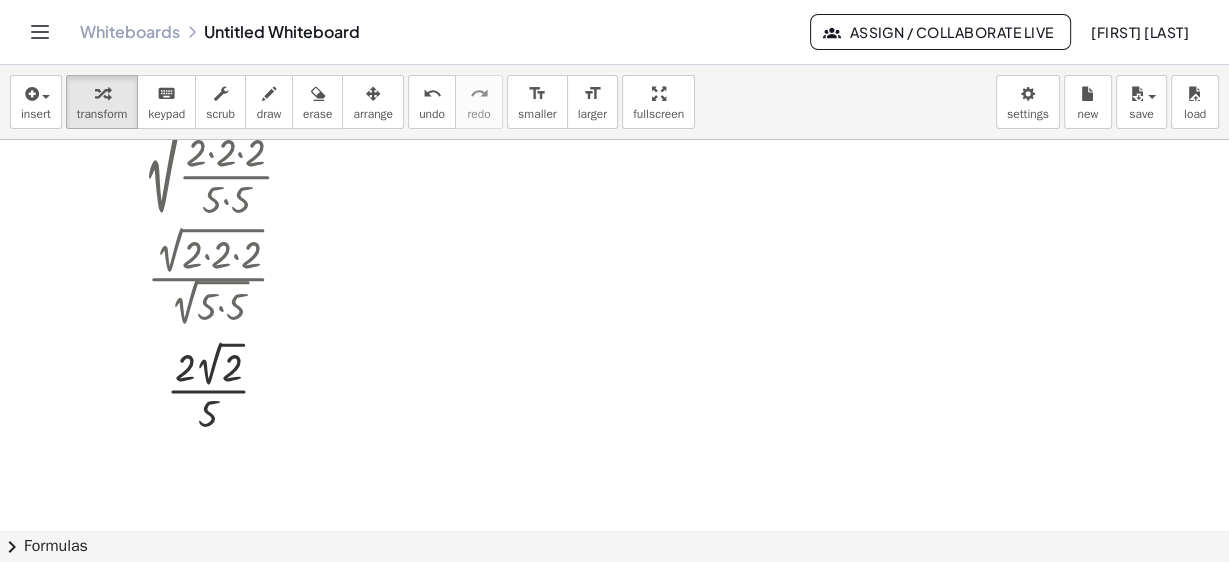 drag, startPoint x: 335, startPoint y: 212, endPoint x: 352, endPoint y: 282, distance: 72.03471 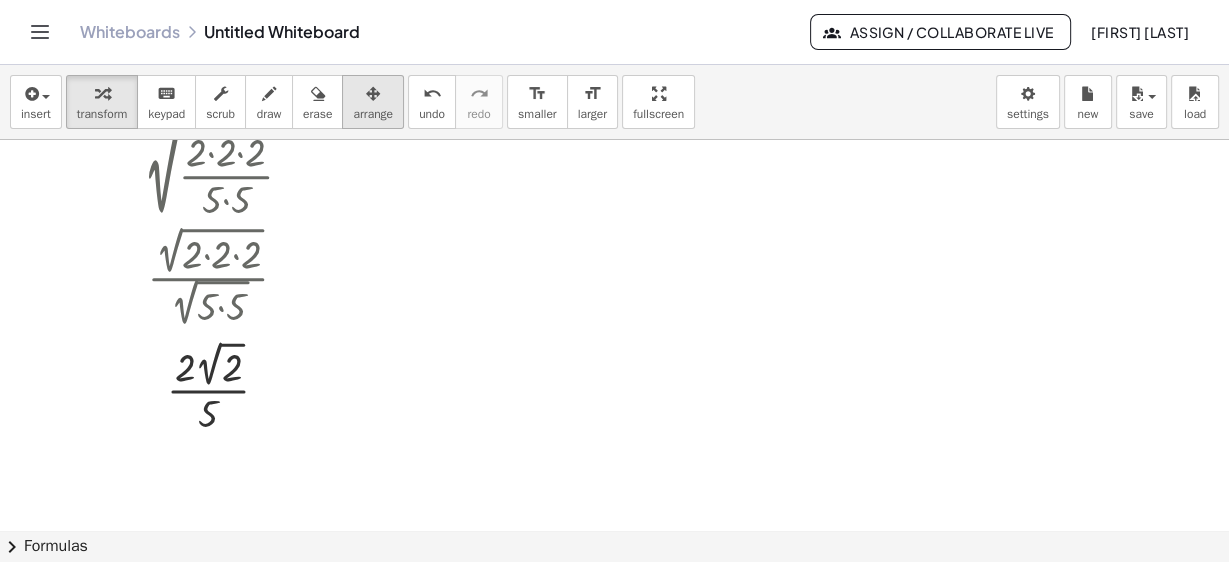 click at bounding box center [373, 94] 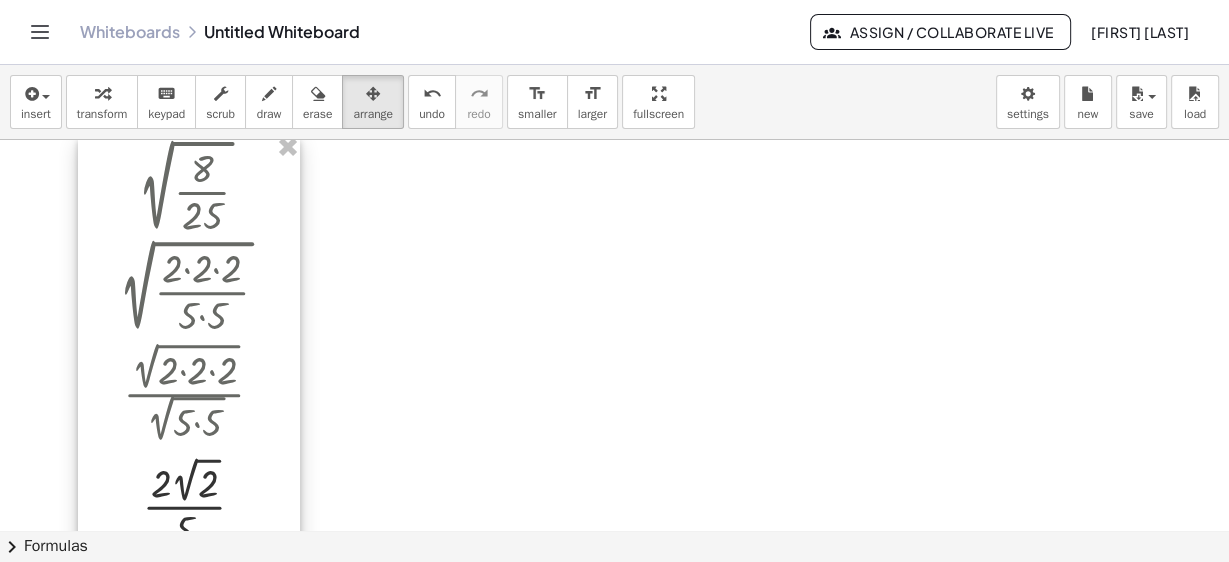 drag, startPoint x: 317, startPoint y: 232, endPoint x: 293, endPoint y: 348, distance: 118.45674 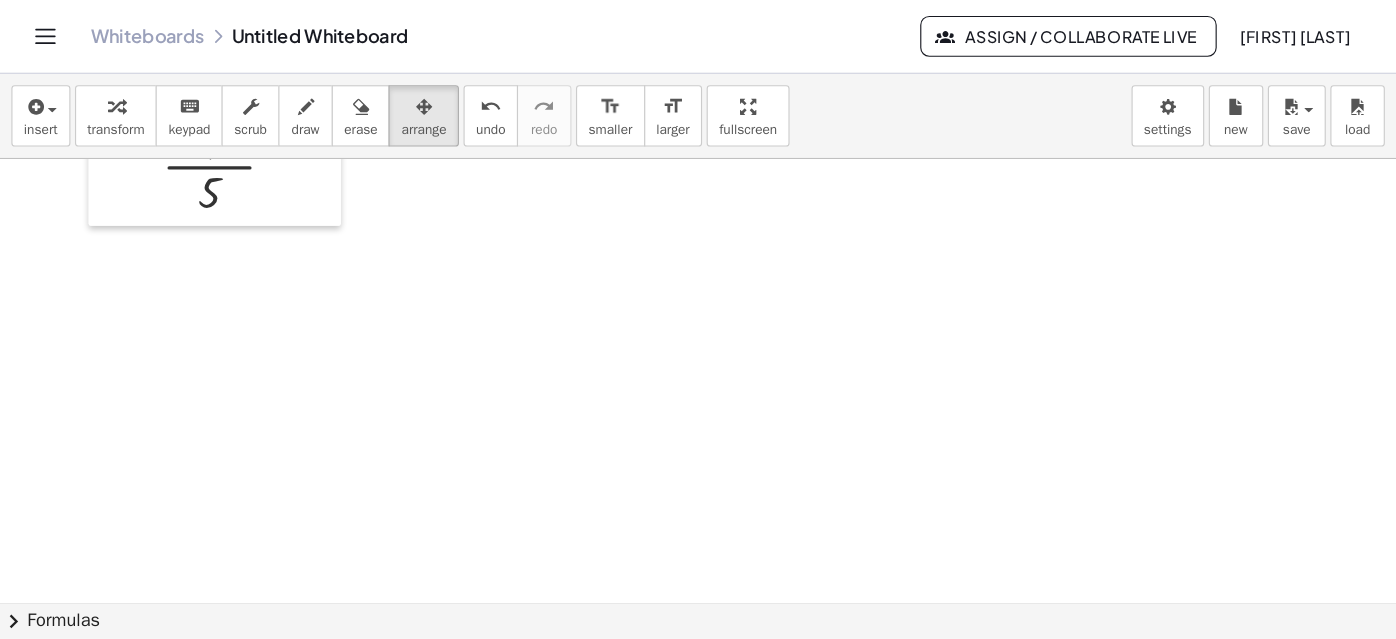 scroll, scrollTop: 120, scrollLeft: 0, axis: vertical 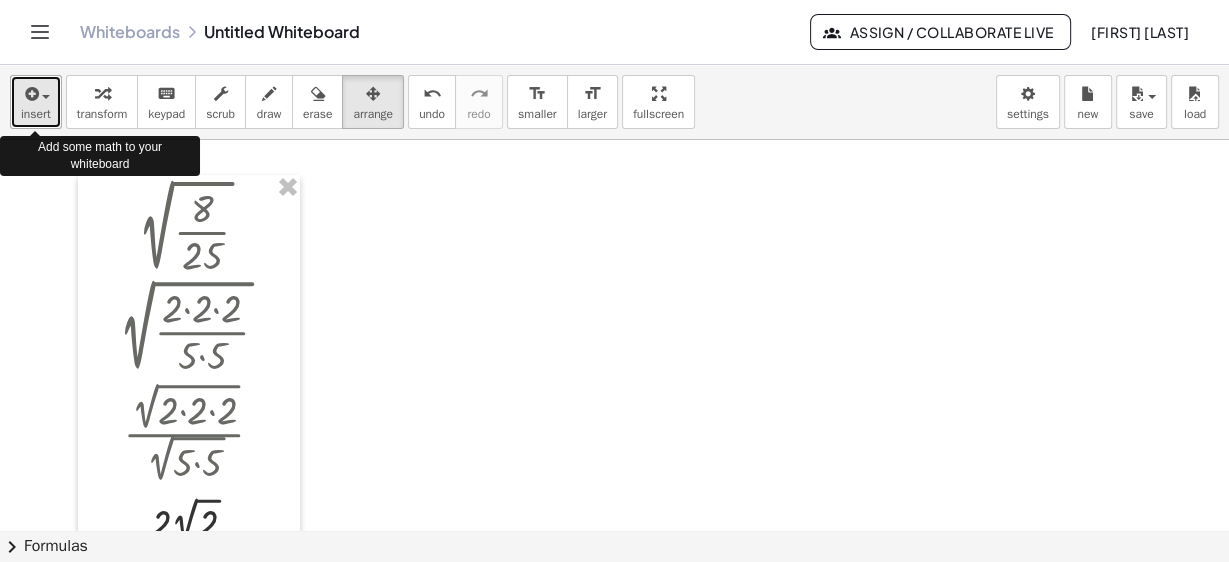 click on "insert" at bounding box center [36, 114] 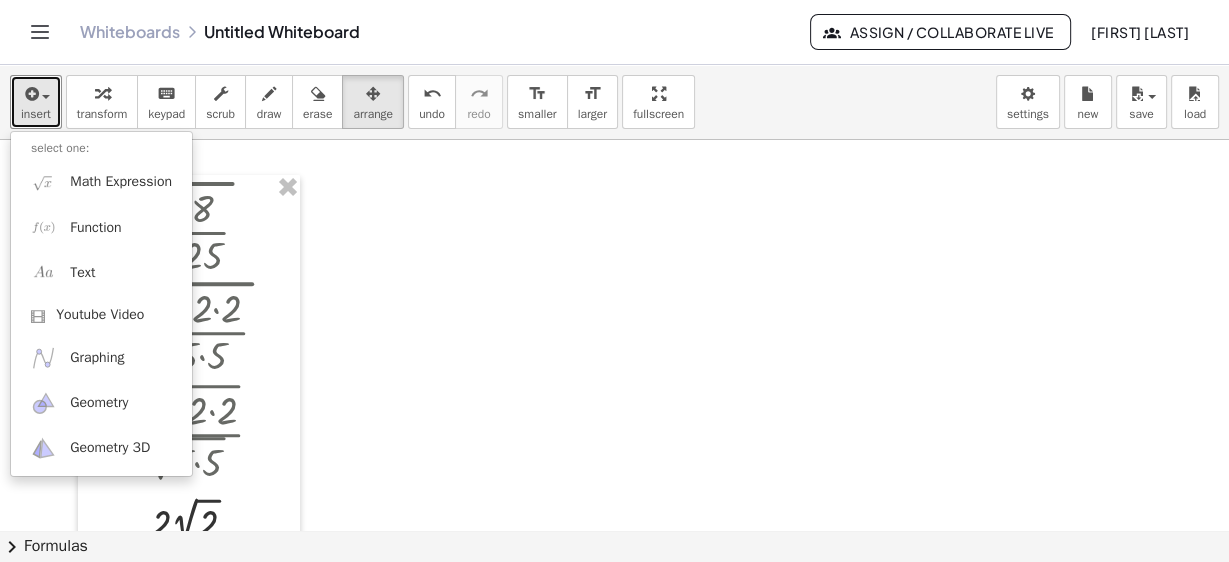 click at bounding box center [614, 412] 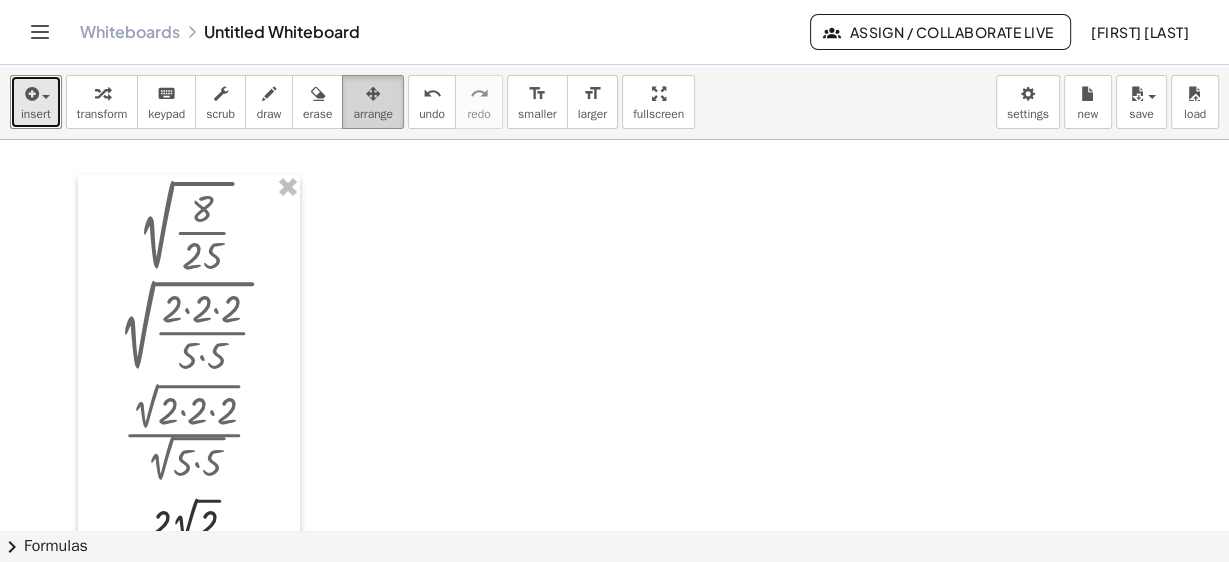 drag, startPoint x: 371, startPoint y: 109, endPoint x: 362, endPoint y: 127, distance: 20.12461 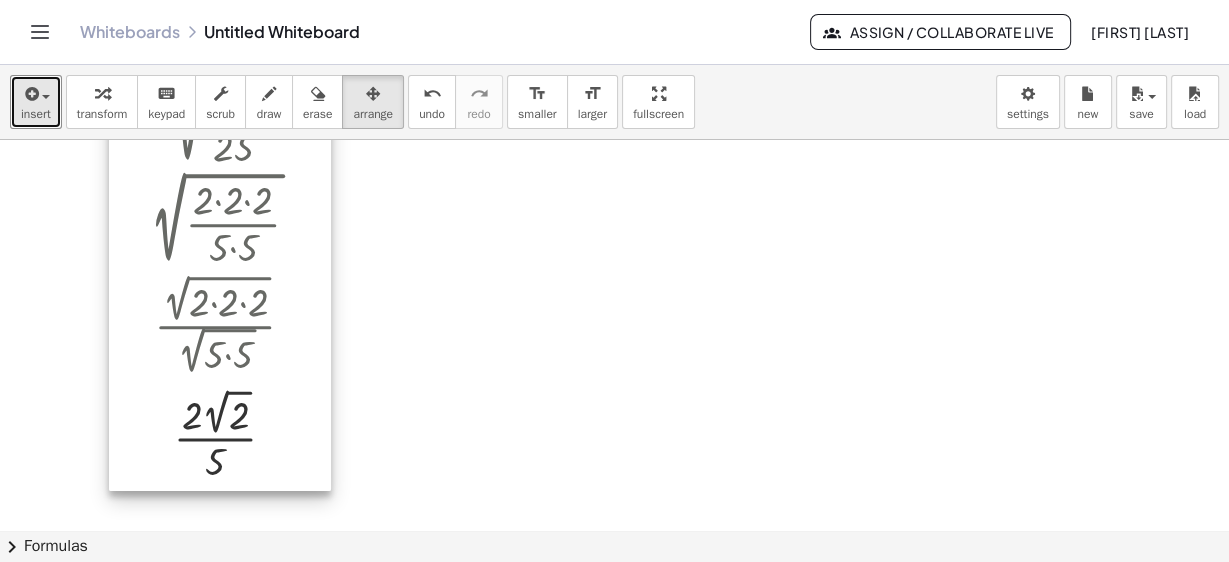 drag, startPoint x: 239, startPoint y: 309, endPoint x: 270, endPoint y: 202, distance: 111.40018 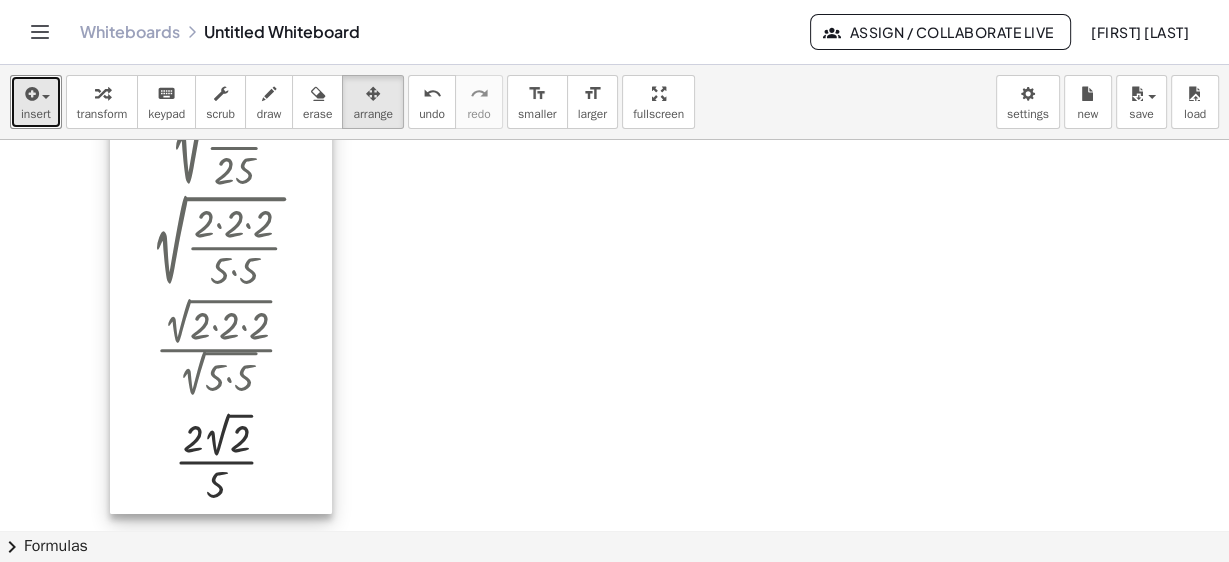 drag, startPoint x: 281, startPoint y: 225, endPoint x: 282, endPoint y: 249, distance: 24.020824 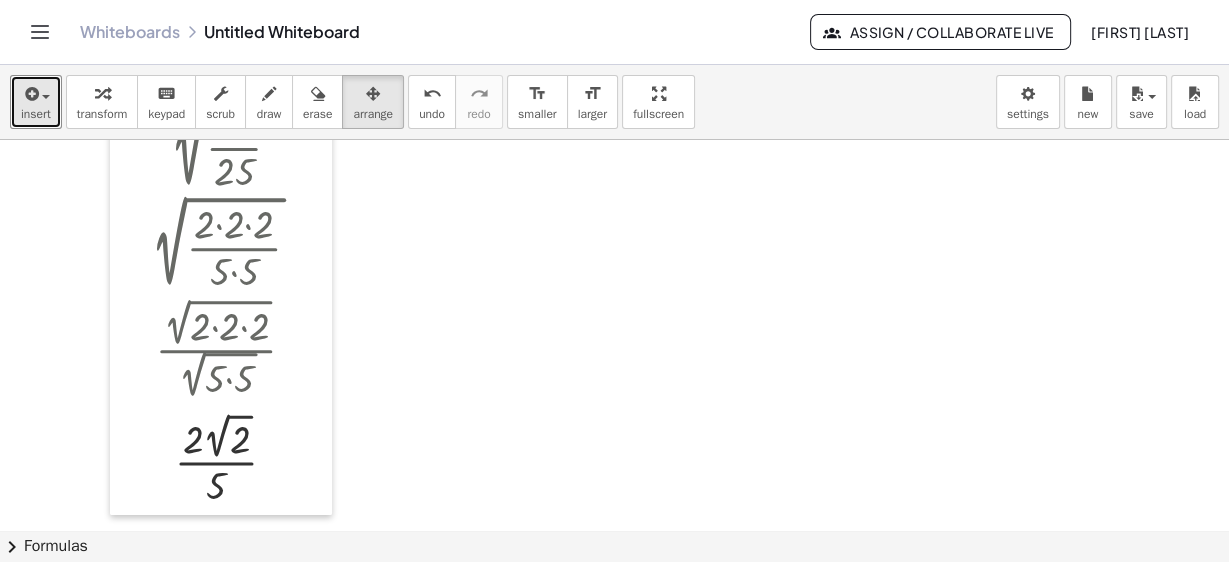 type 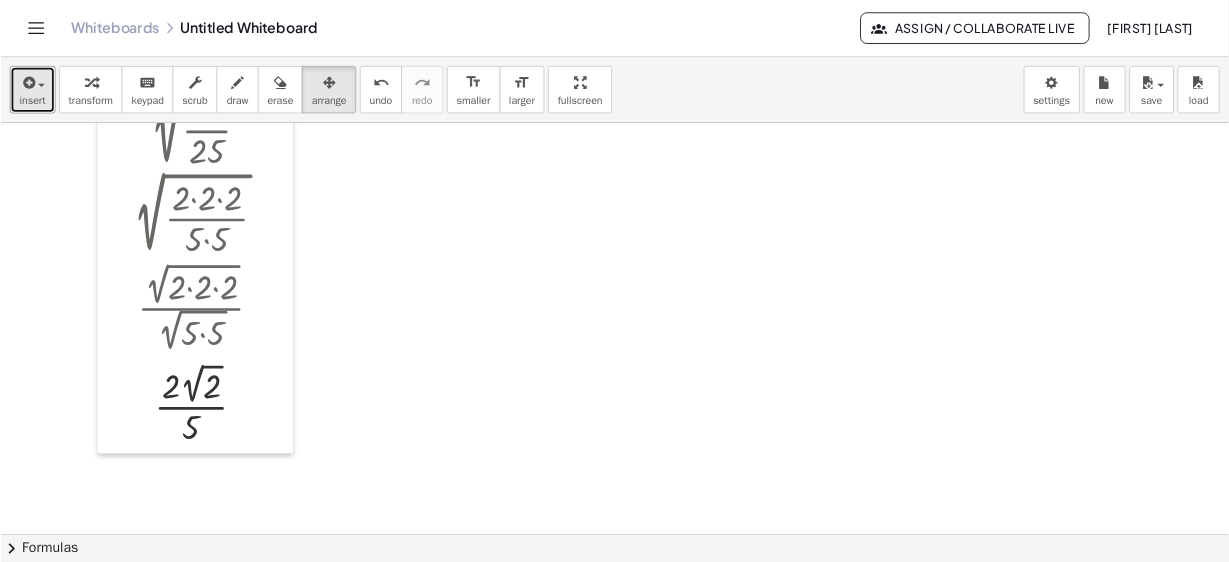 scroll, scrollTop: 119, scrollLeft: 0, axis: vertical 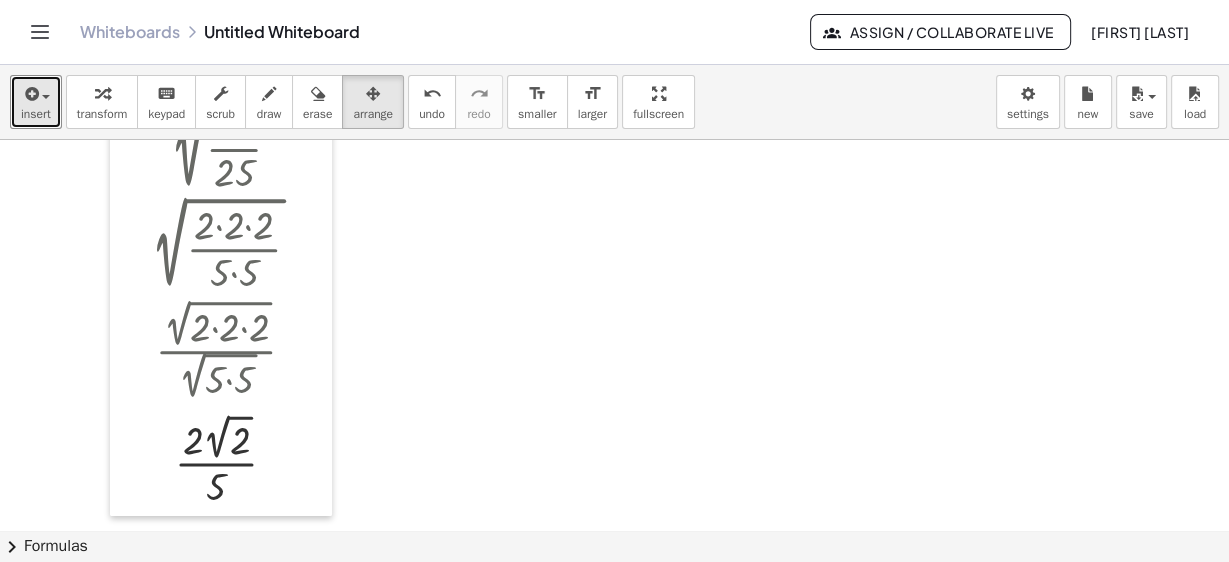 click at bounding box center [614, 413] 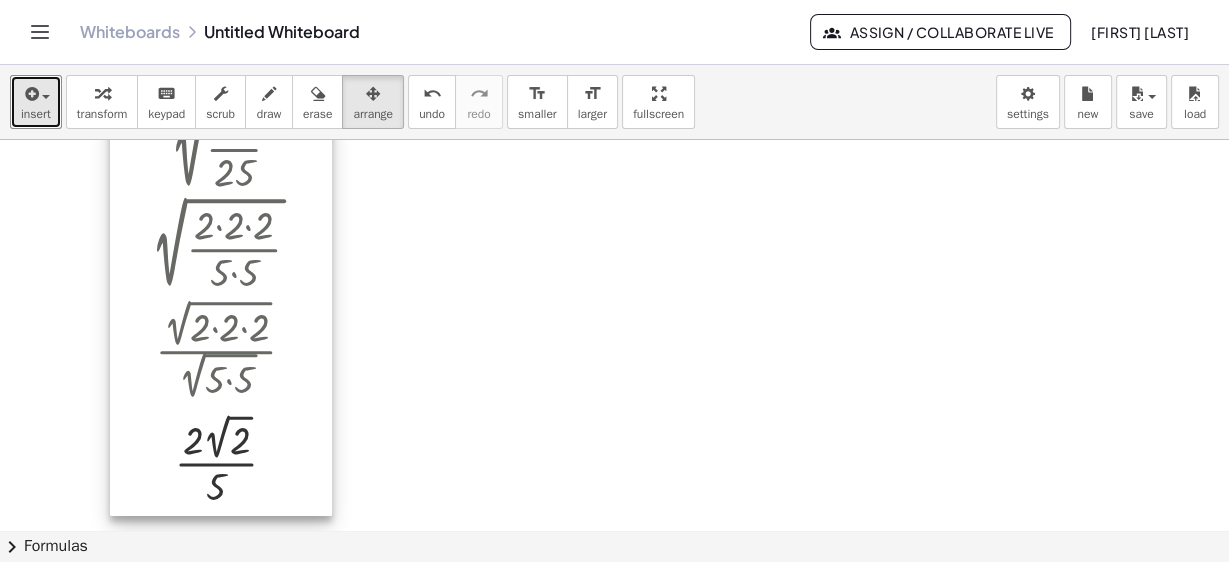click at bounding box center [221, 304] 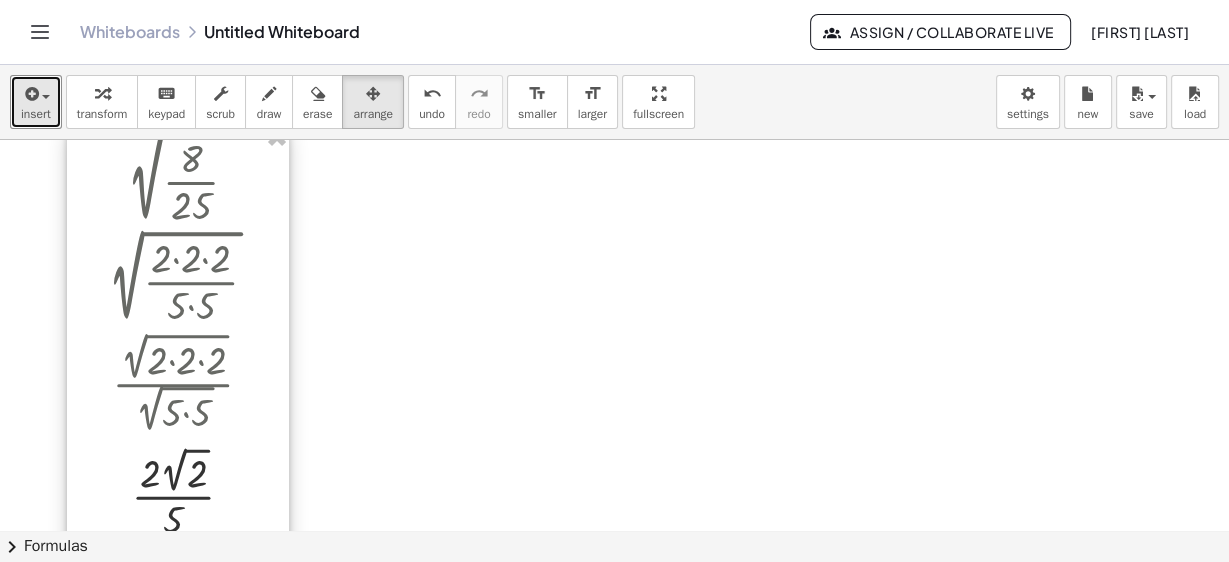 drag, startPoint x: 312, startPoint y: 256, endPoint x: 269, endPoint y: 289, distance: 54.20332 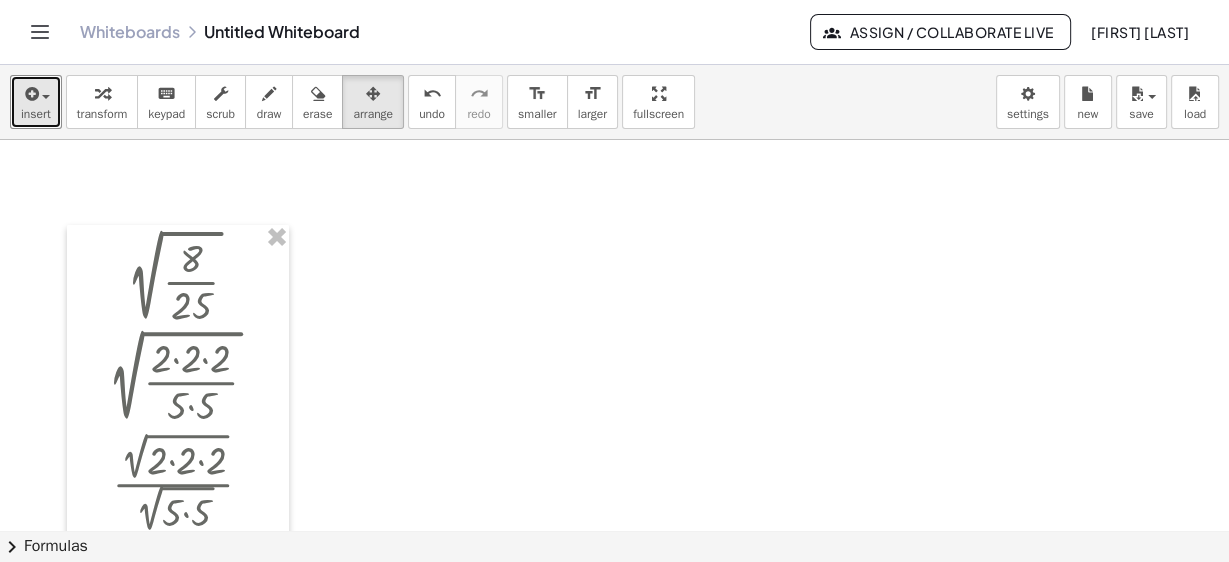 scroll, scrollTop: 0, scrollLeft: 0, axis: both 